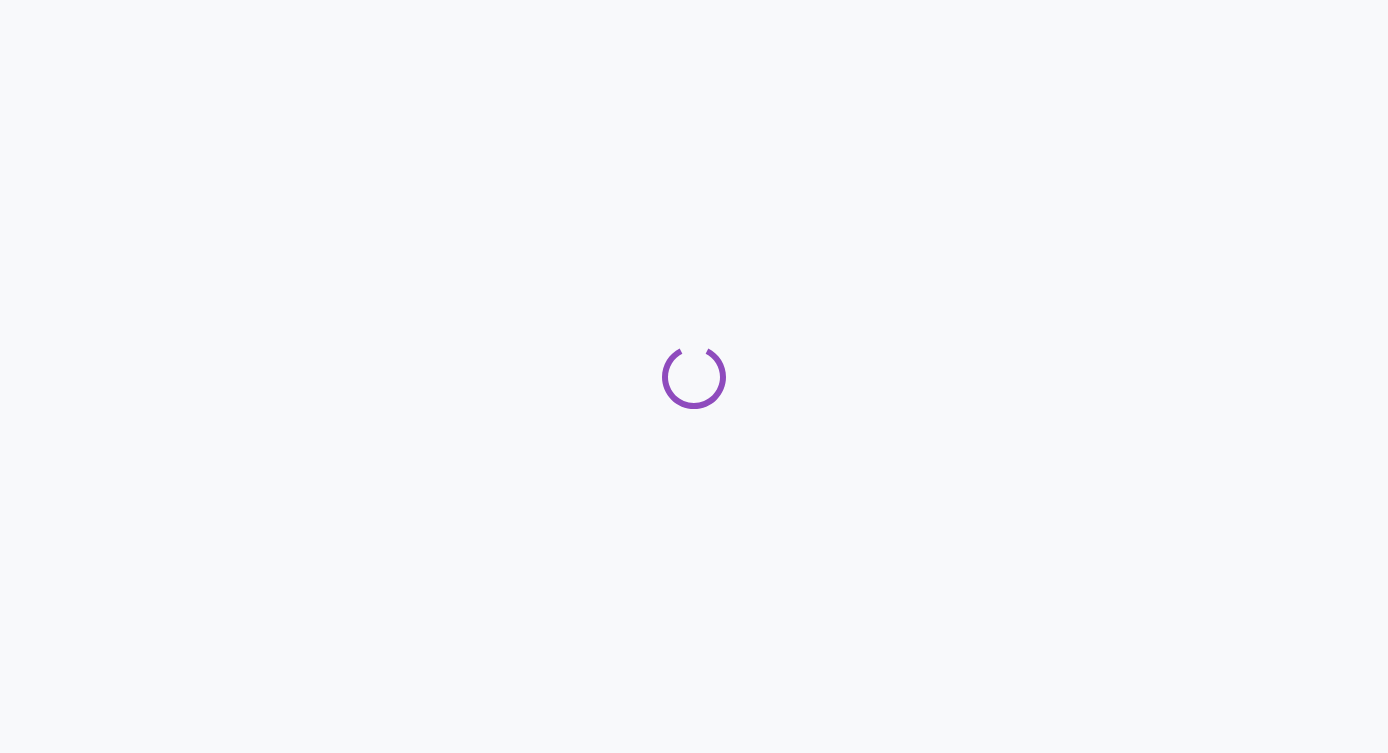 scroll, scrollTop: 0, scrollLeft: 0, axis: both 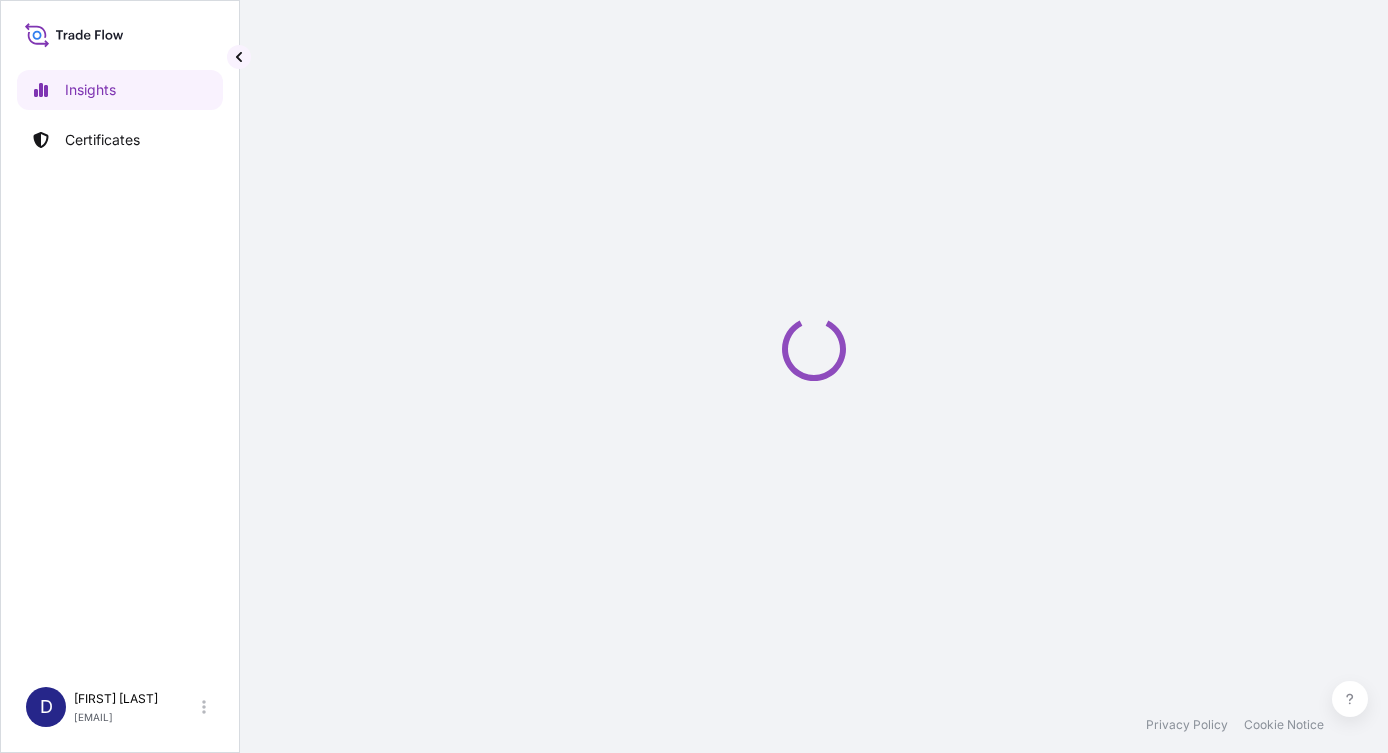 select on "2025" 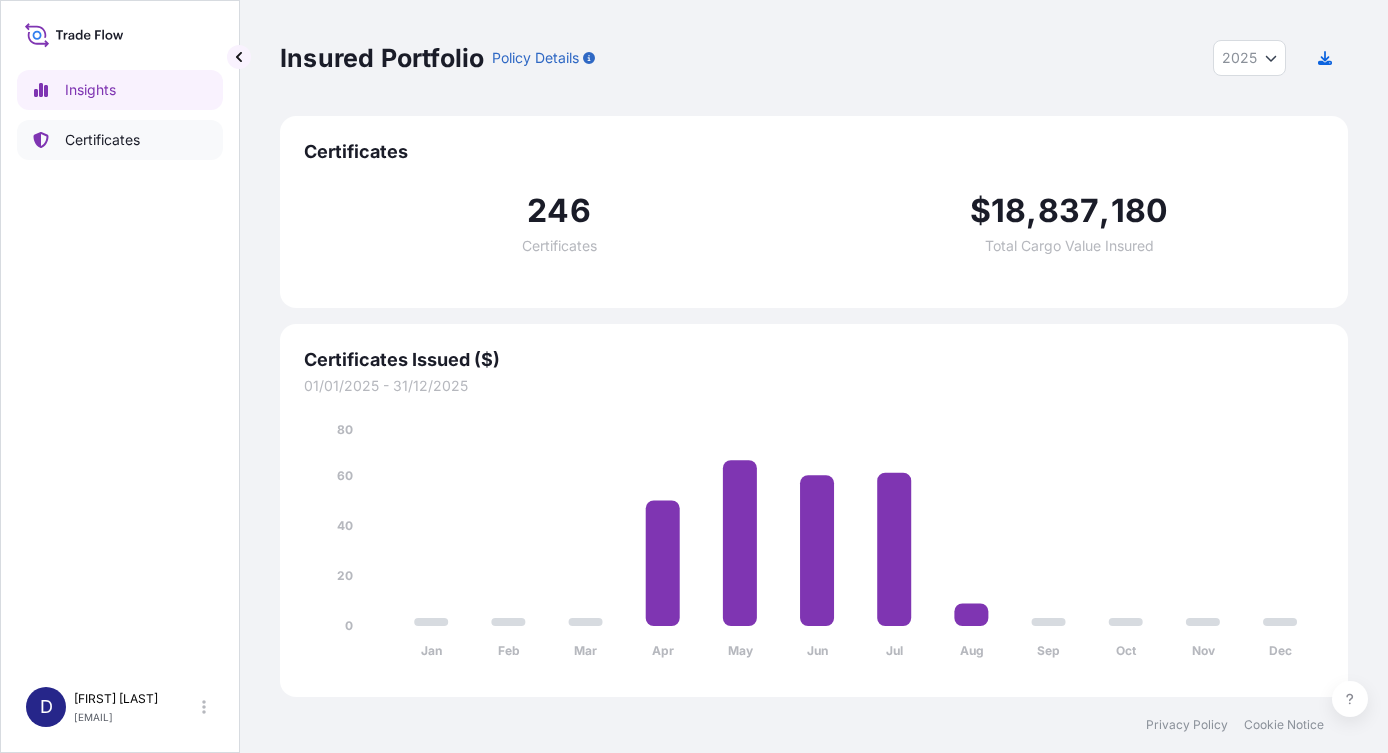 click on "Certificates" at bounding box center (102, 140) 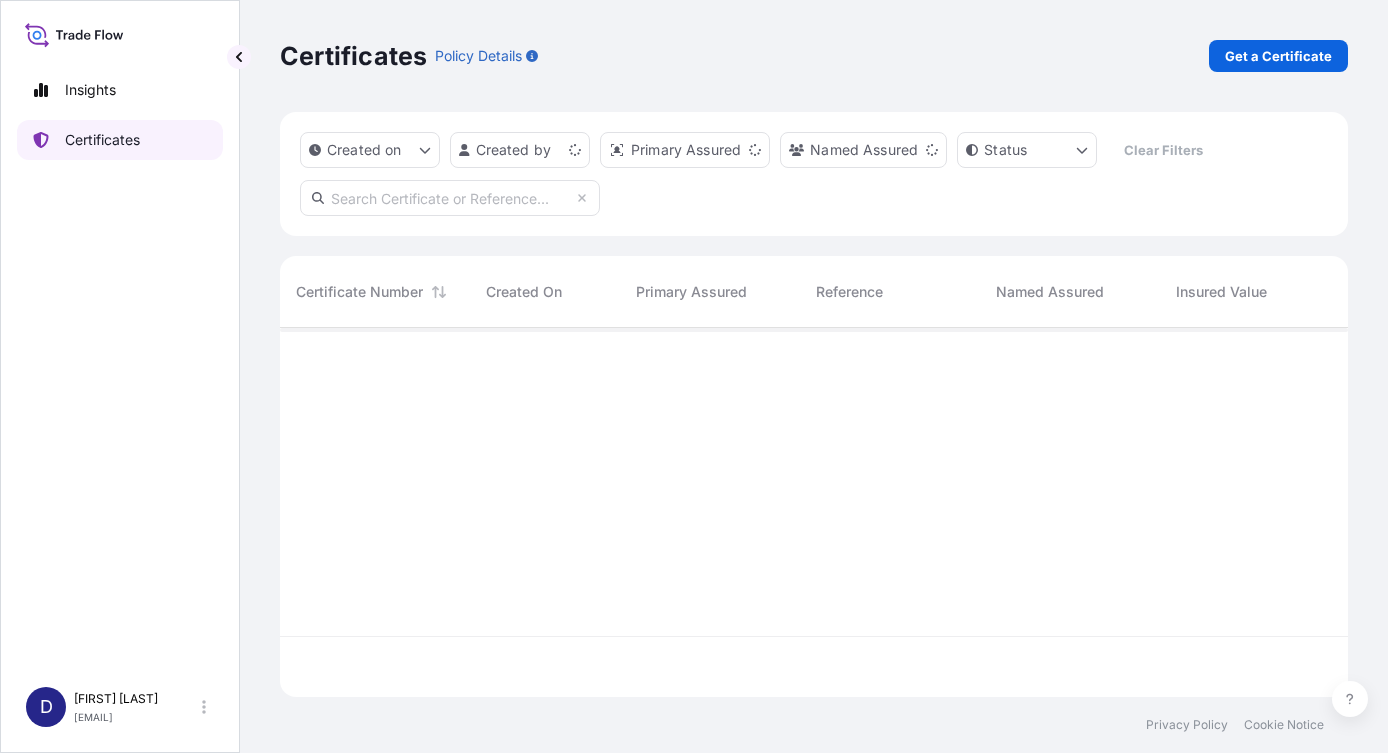 scroll, scrollTop: 16, scrollLeft: 16, axis: both 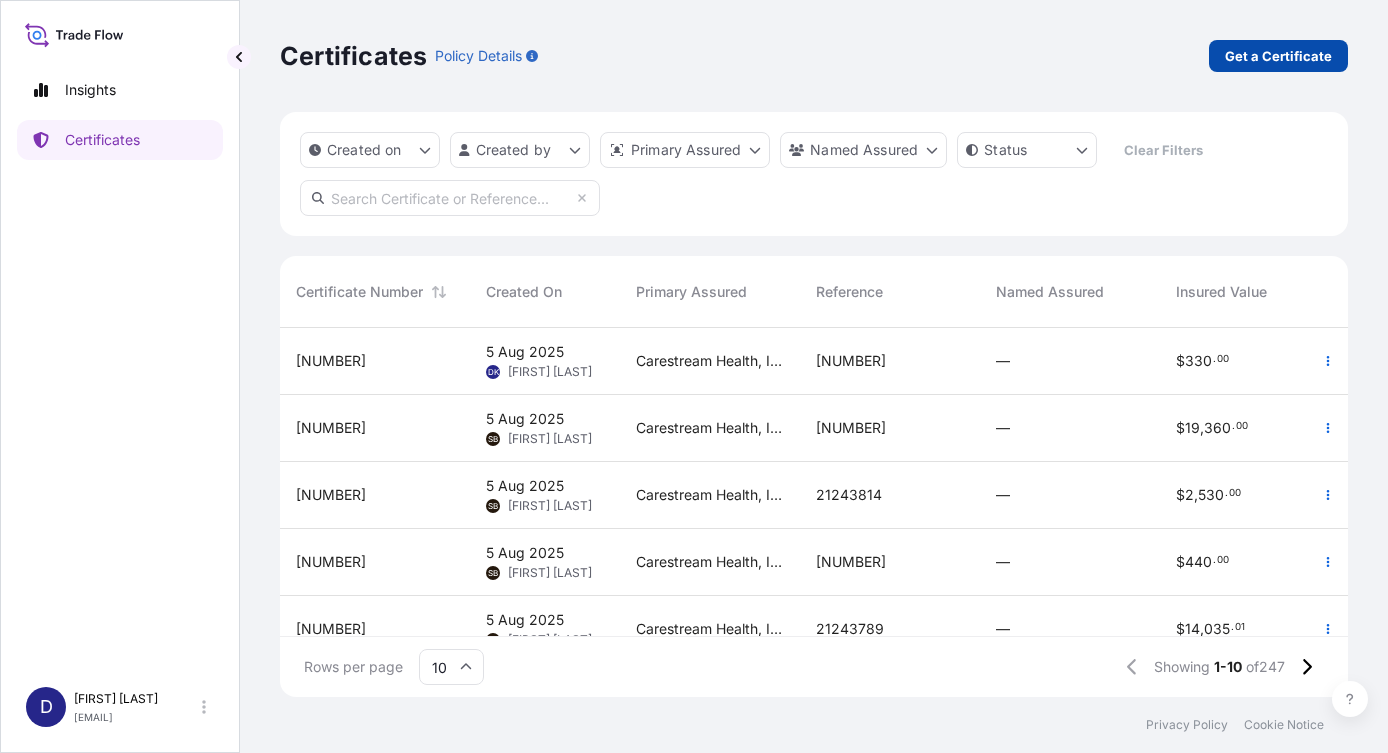 click on "Get a Certificate" at bounding box center (1278, 56) 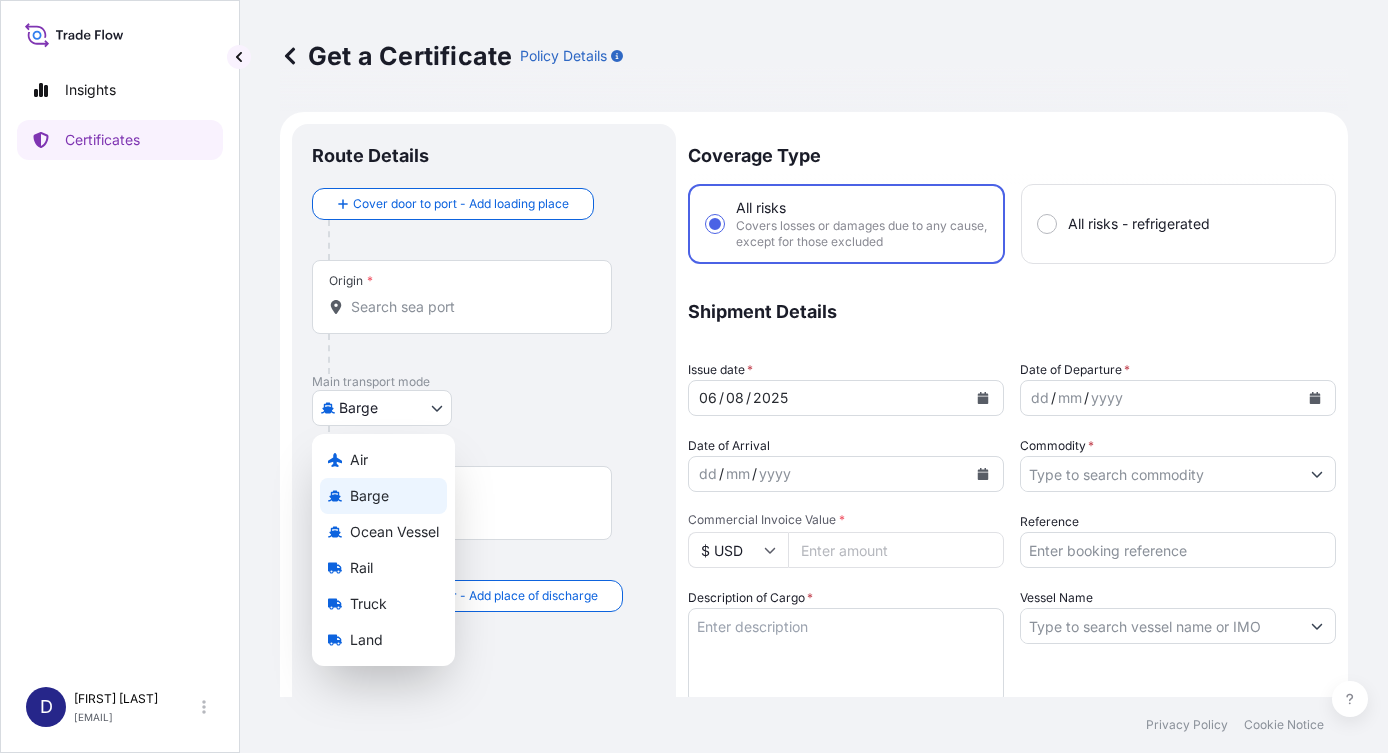 click on "Insights Certificates D [FIRST] [LAST] [EMAIL] Get a Certificate Policy Details   Cover door to port - Add loading place Place of loading Road / Inland Road / Inland Origin * Main transport mode Barge Air Barge Ocean Vessel Rail Truck Land Destination * Cover port to door - Add place of discharge Road / Inland Road / Inland Place of Discharge Coverage Type All risks Covers losses or damages due to any cause, except for those excluded All risks - refrigerated Shipment Details Issue date * 06 / 08 / 2025 Date of Departure * dd / mm / yyyy Date of Arrival dd / mm / yyyy Commodity * Packing Category Commercial Invoice Value    * $ USD Reference Description of Cargo * Vessel Name Marks & Numbers Letter of Credit This shipment has a letter of credit Letter of credit * Letter of credit may not exceed 12000 characters Assured Details Primary Assured * Select a primary assured Named Assured Named Assured Address Create Certificate Privacy Policy Cookie Notice
0 Air Barge Rail" at bounding box center [694, 376] 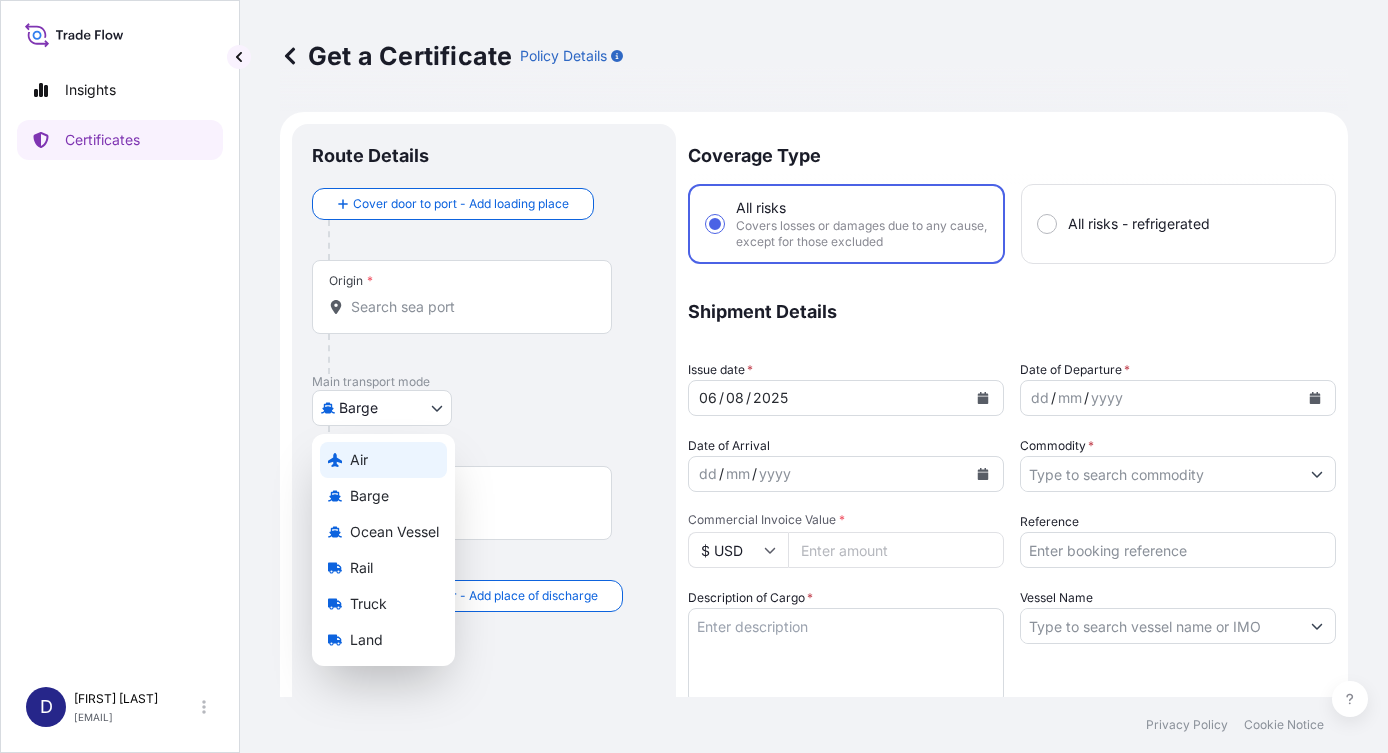 click on "Air" at bounding box center [383, 460] 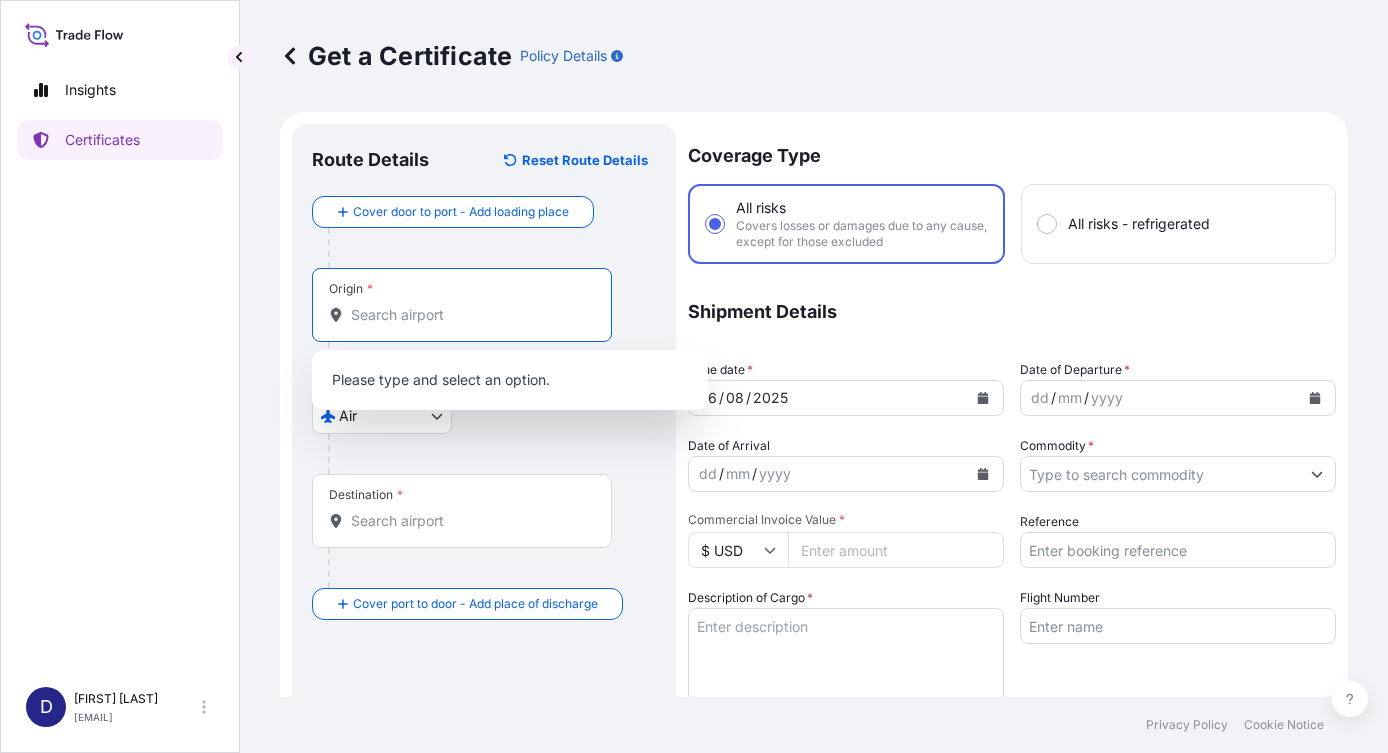 click on "Origin *" at bounding box center (469, 315) 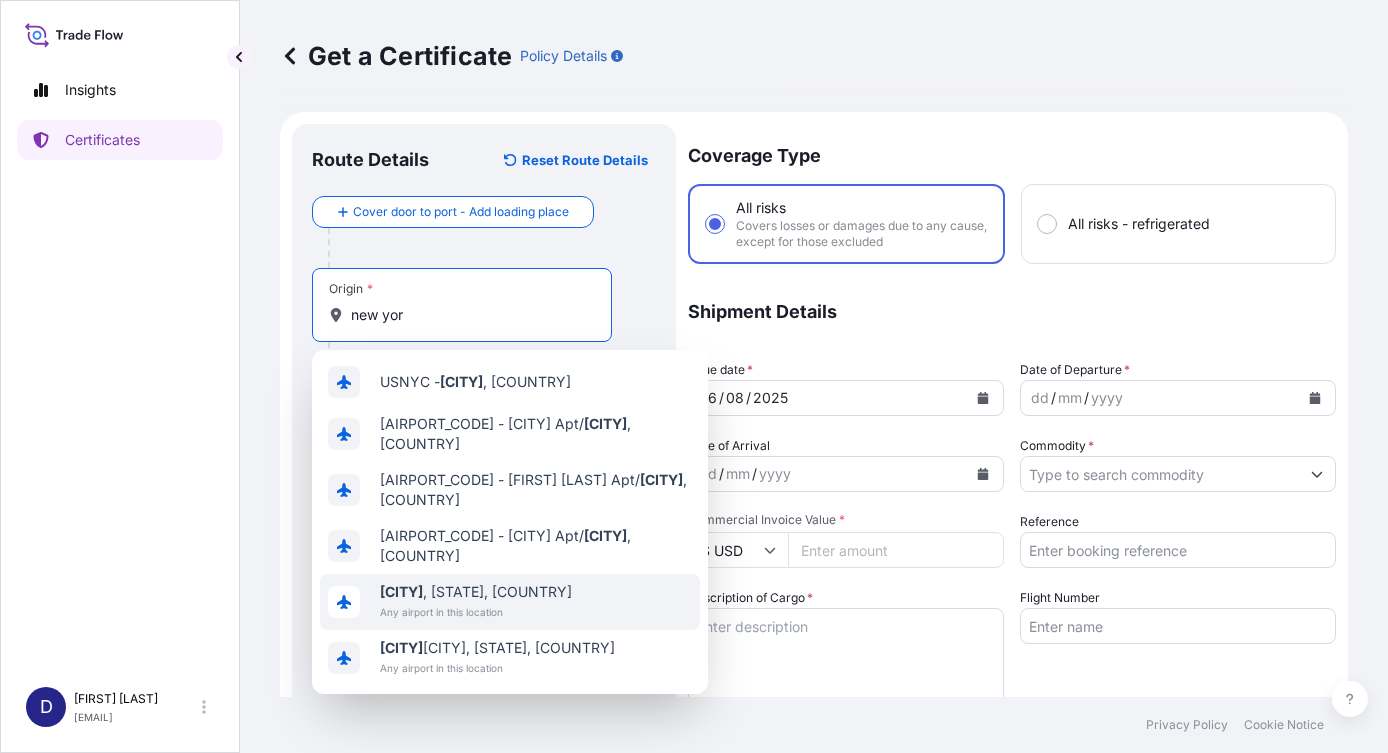 click on "Any airport in this location" at bounding box center [476, 612] 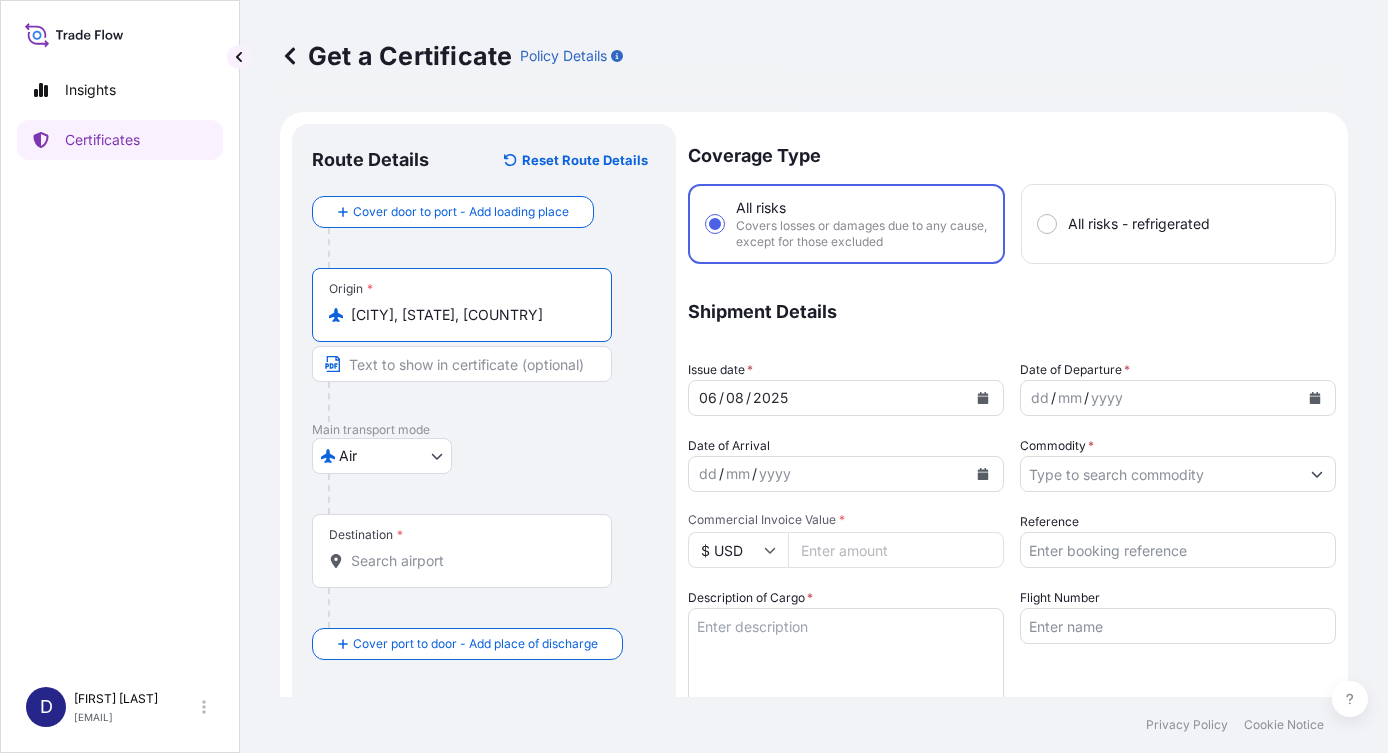 type on "[CITY], [STATE], [COUNTRY]" 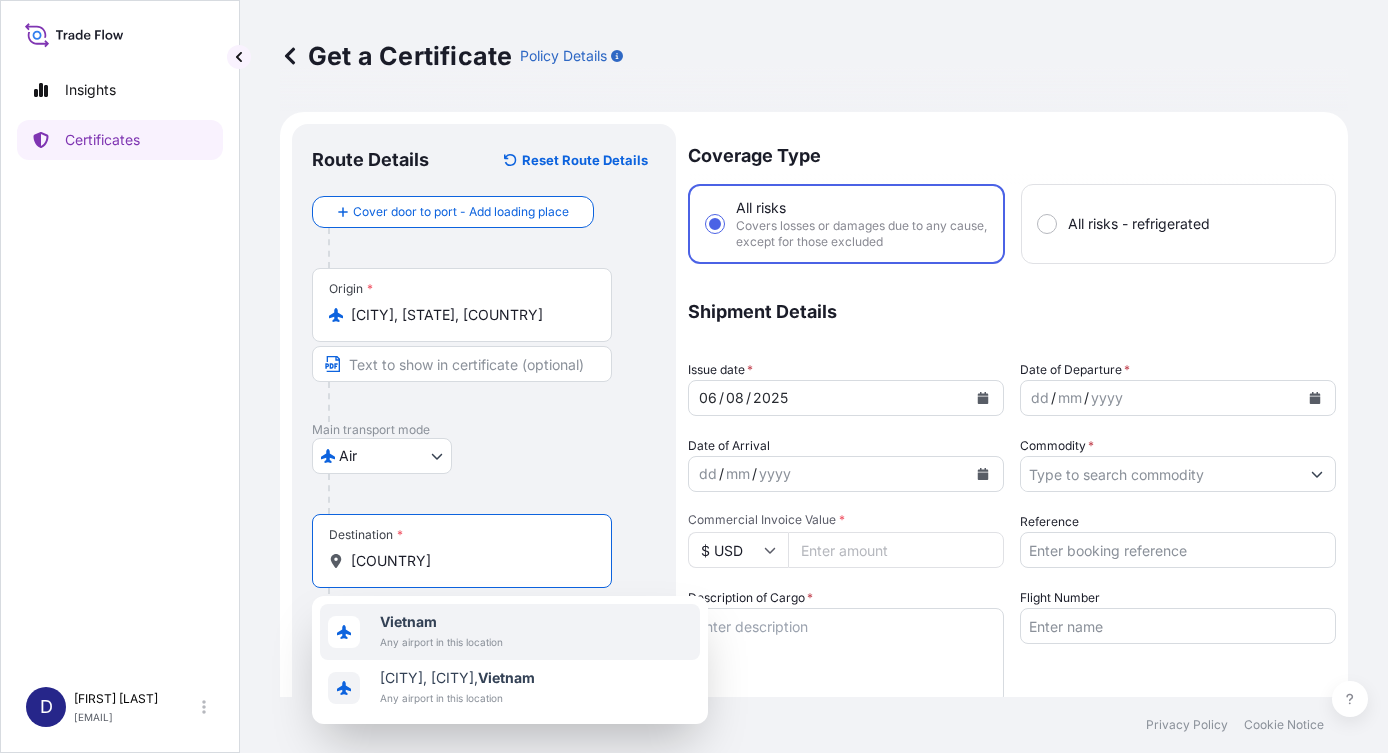 click on "Vietnam" at bounding box center (408, 621) 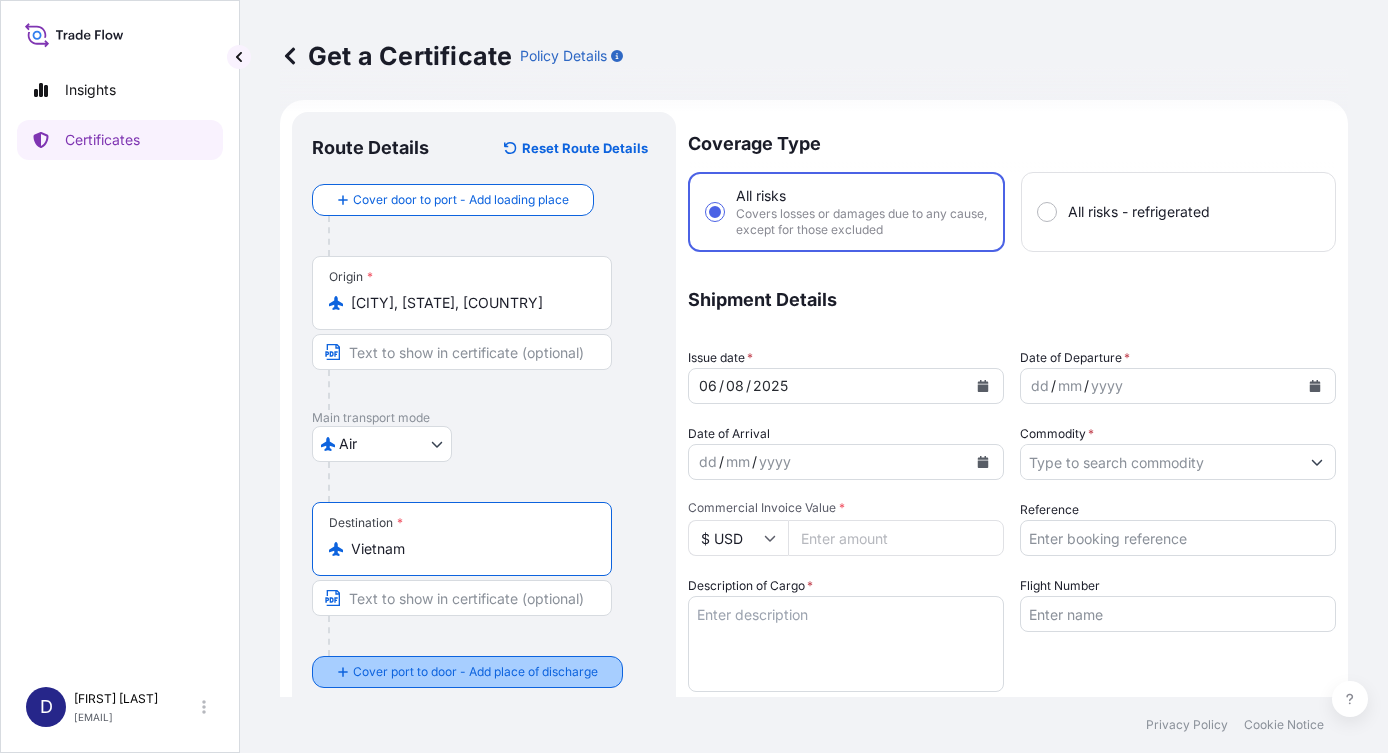 scroll, scrollTop: 0, scrollLeft: 0, axis: both 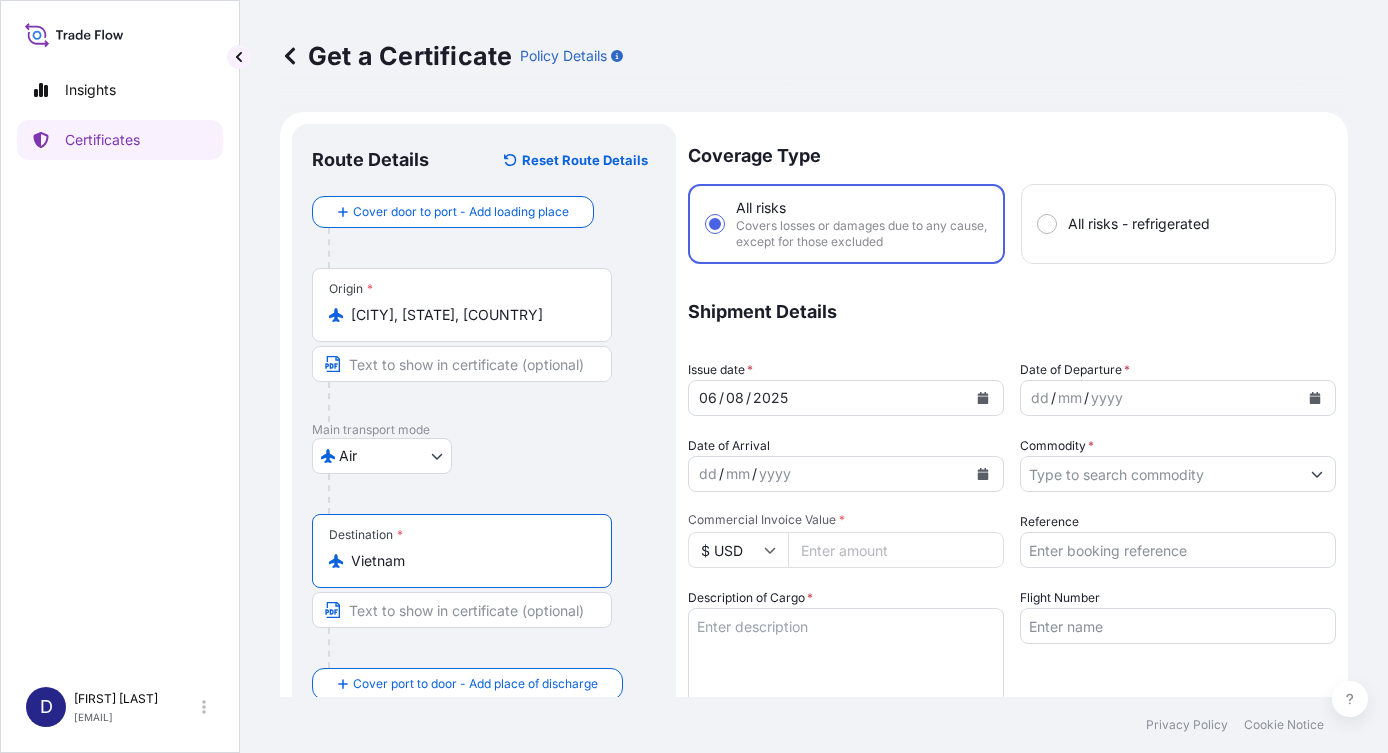 type on "Vietnam" 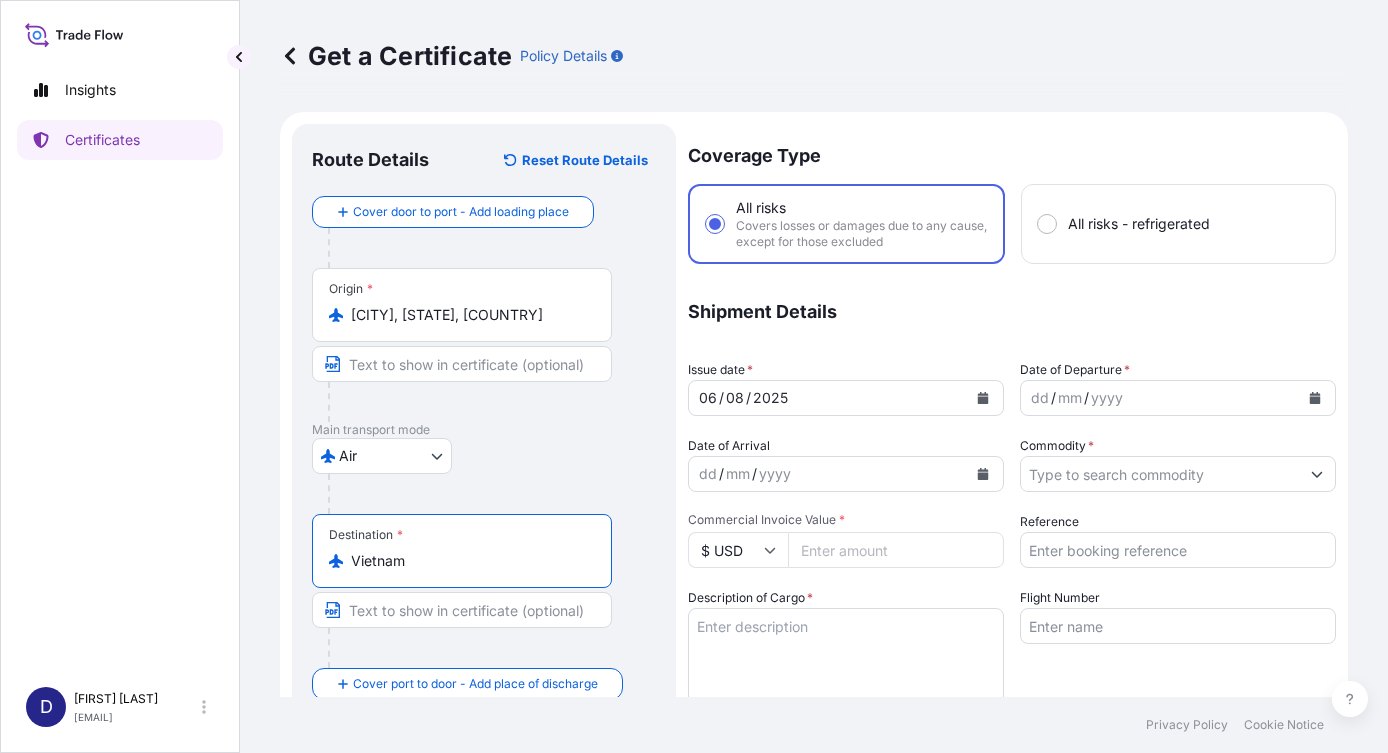 click on "/" at bounding box center [1086, 398] 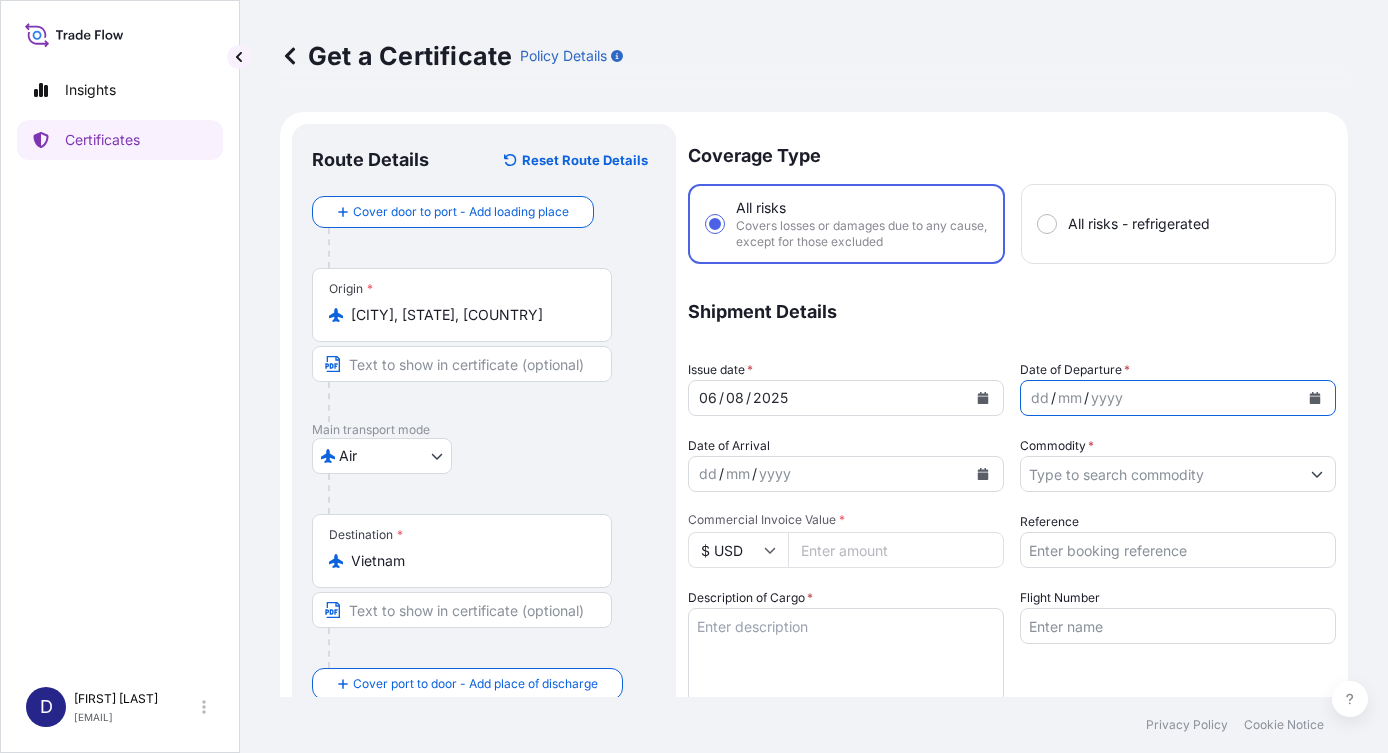 click 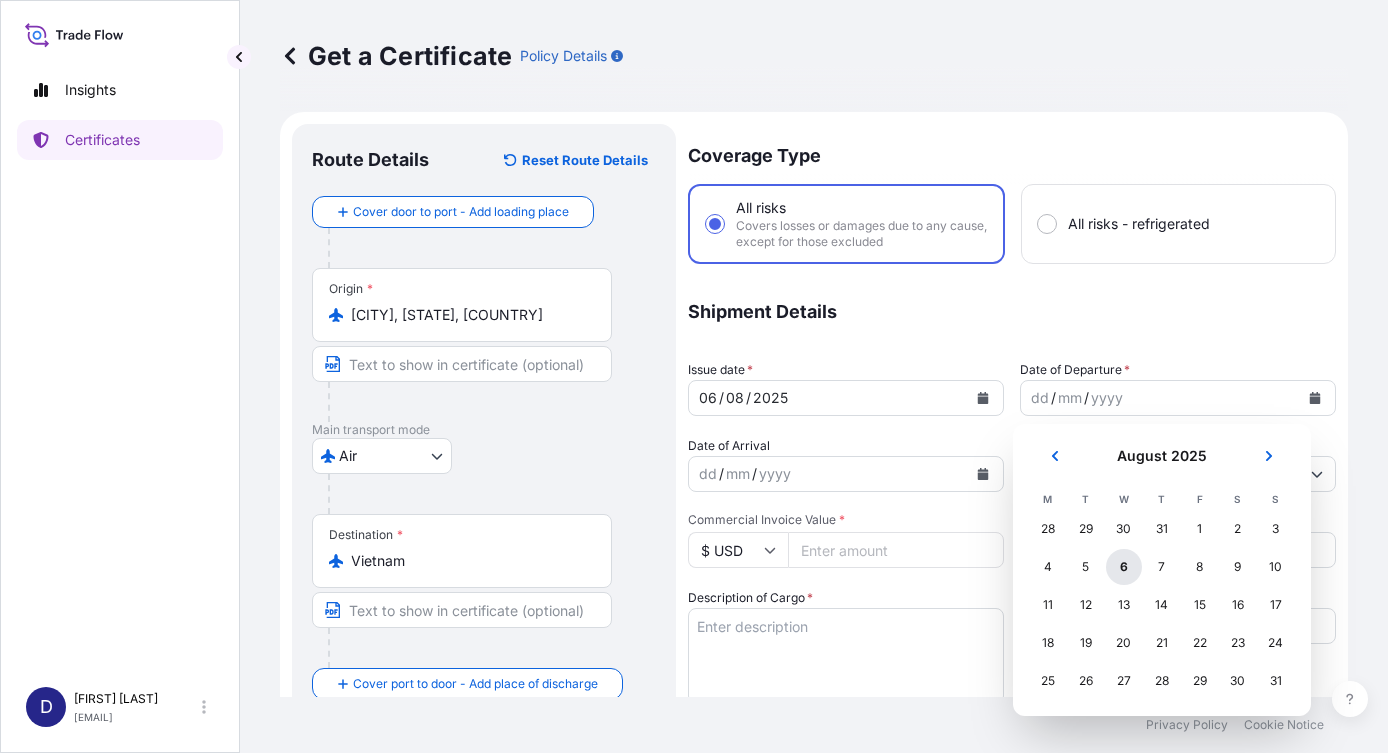 click on "6" at bounding box center (1124, 567) 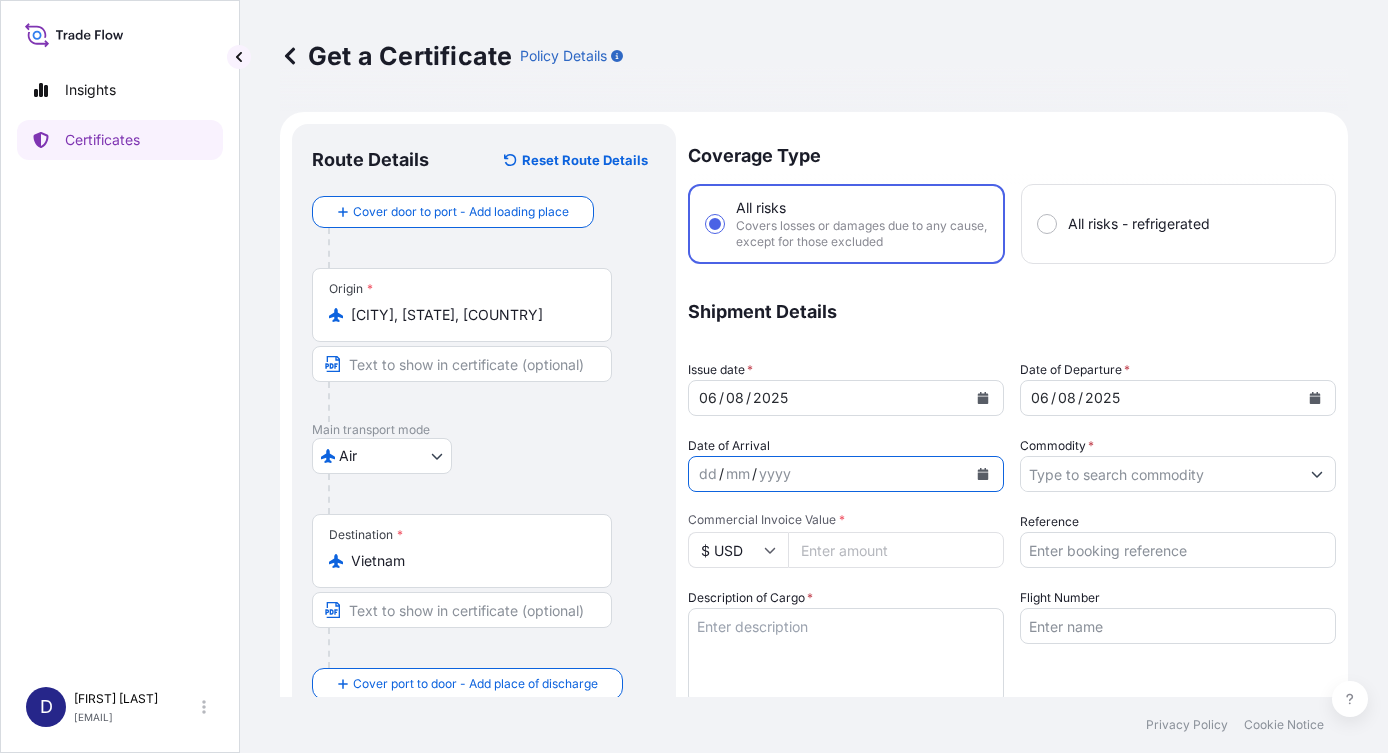 click 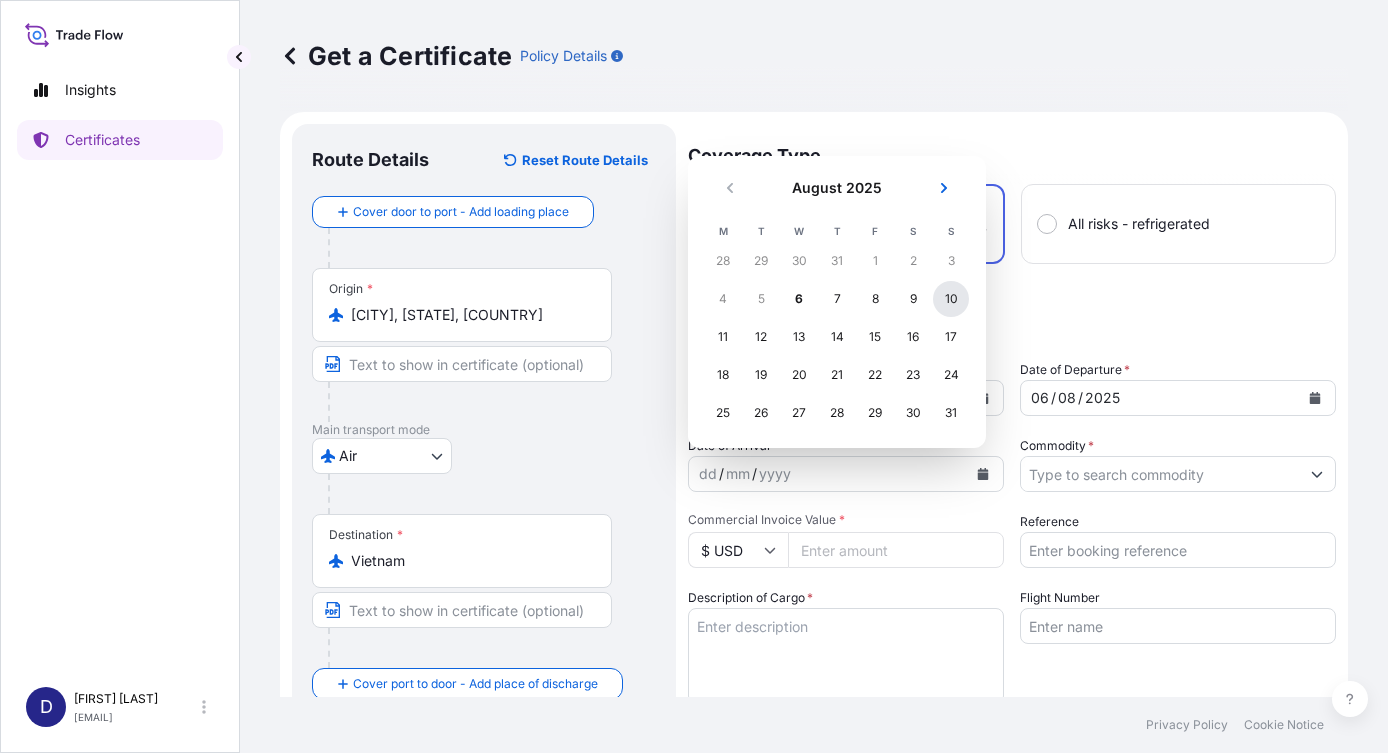 click on "10" at bounding box center [951, 299] 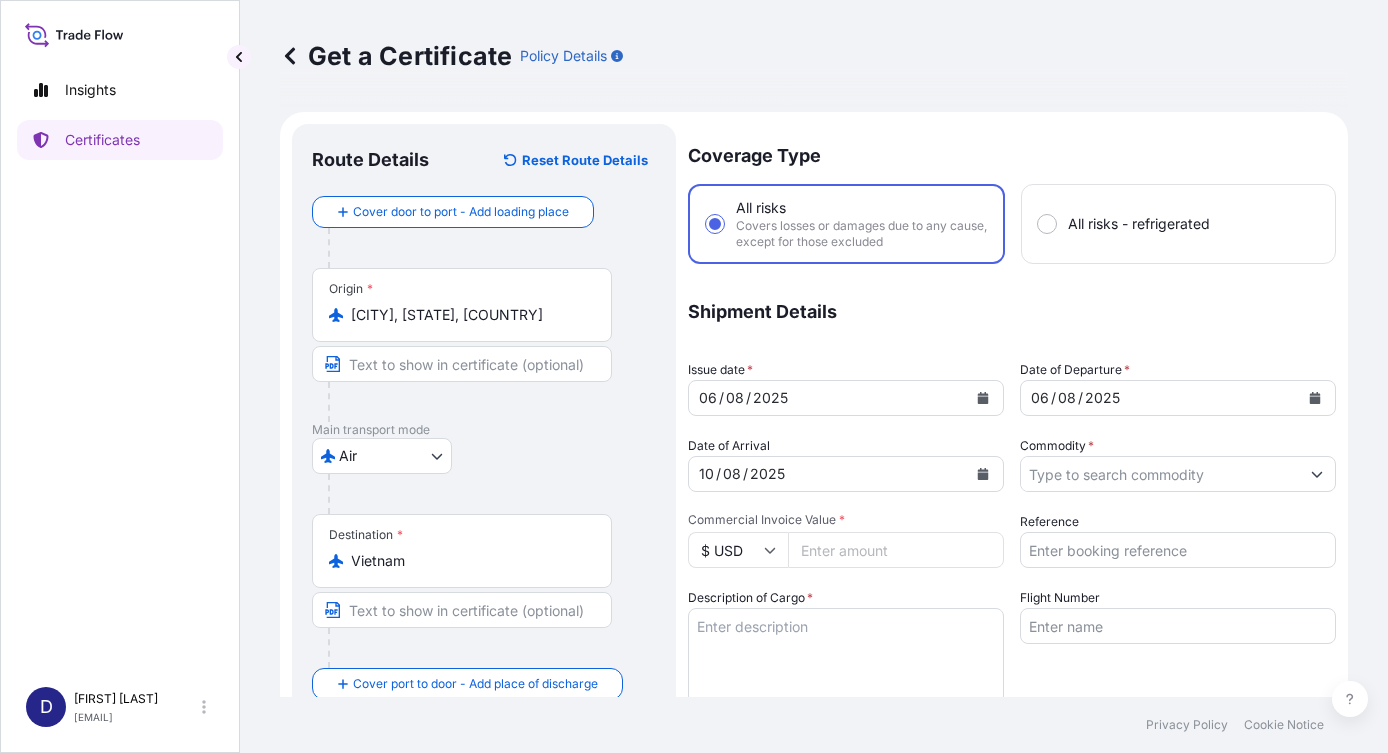 click on "Commercial Invoice Value    *" at bounding box center [896, 550] 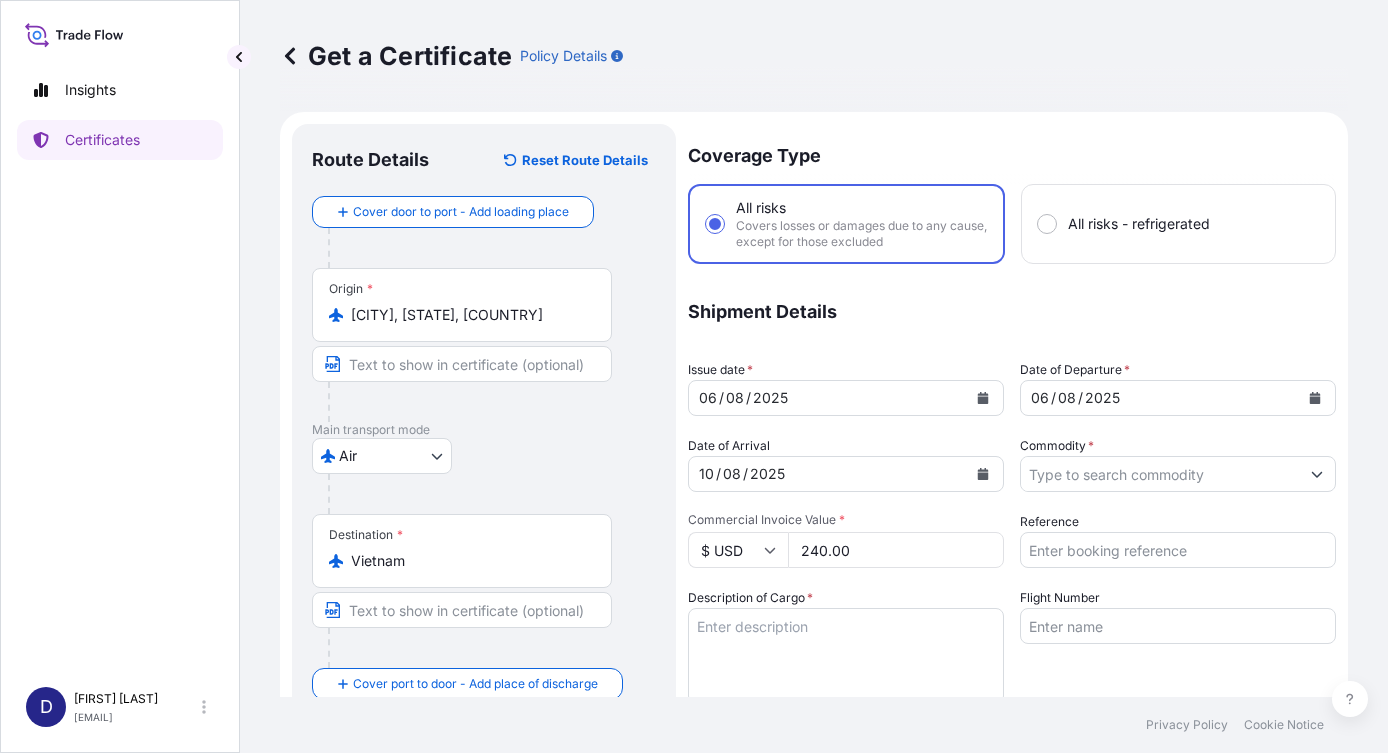 type on "240.00" 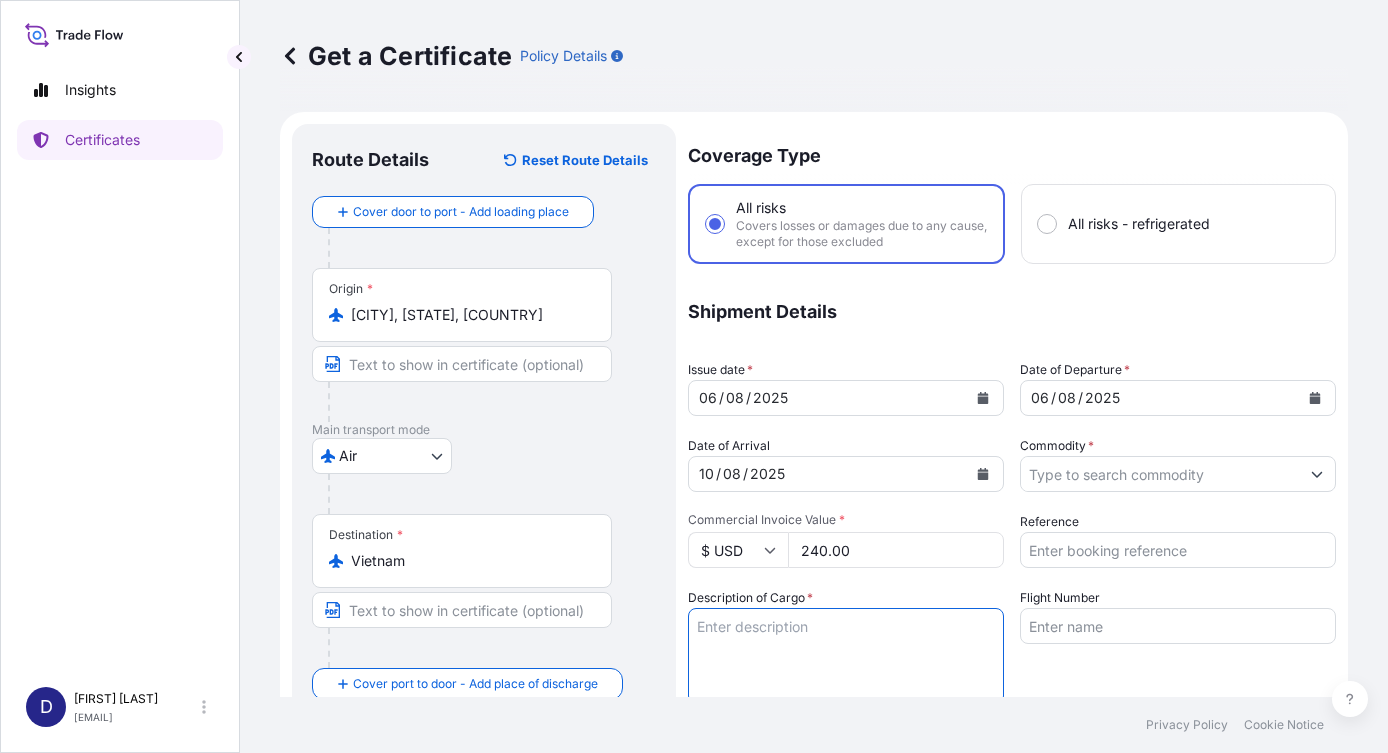 drag, startPoint x: 820, startPoint y: 677, endPoint x: 818, endPoint y: 664, distance: 13.152946 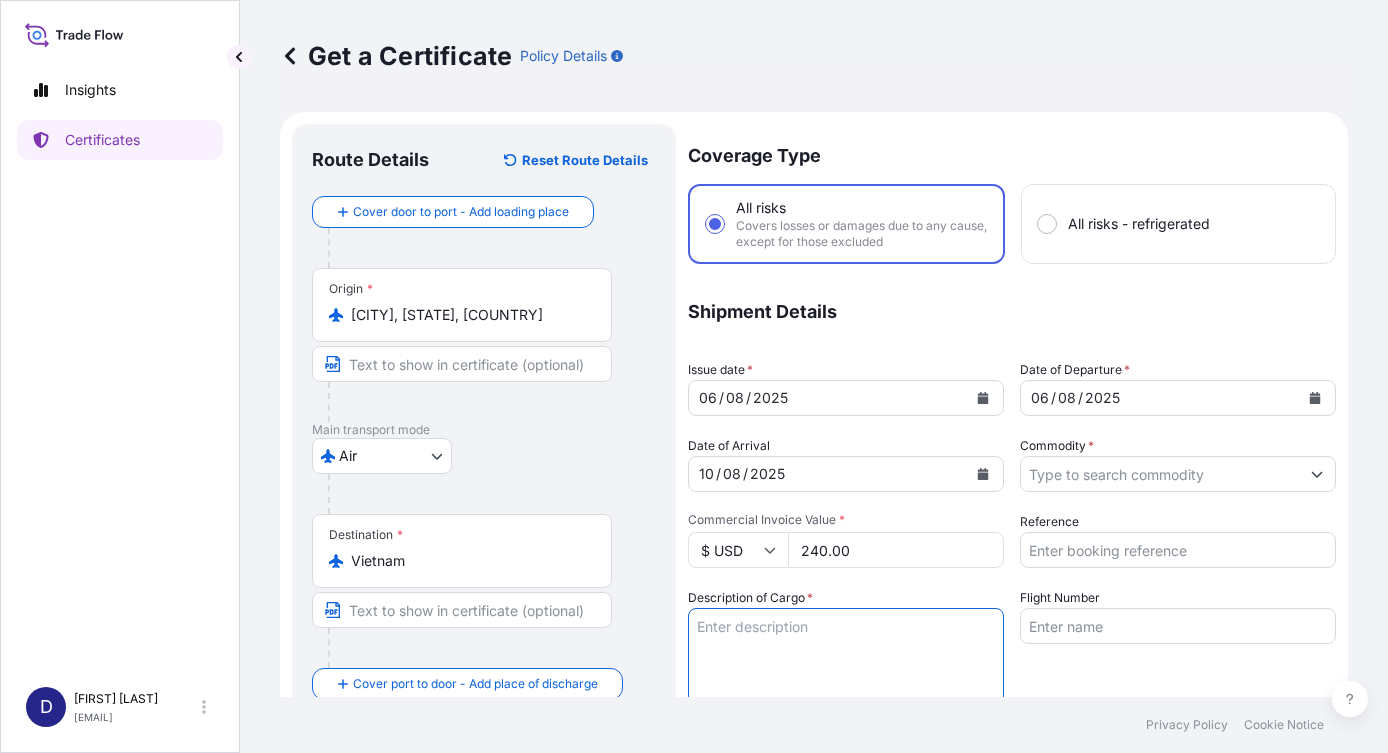 click on "Description of Cargo *" at bounding box center (846, 656) 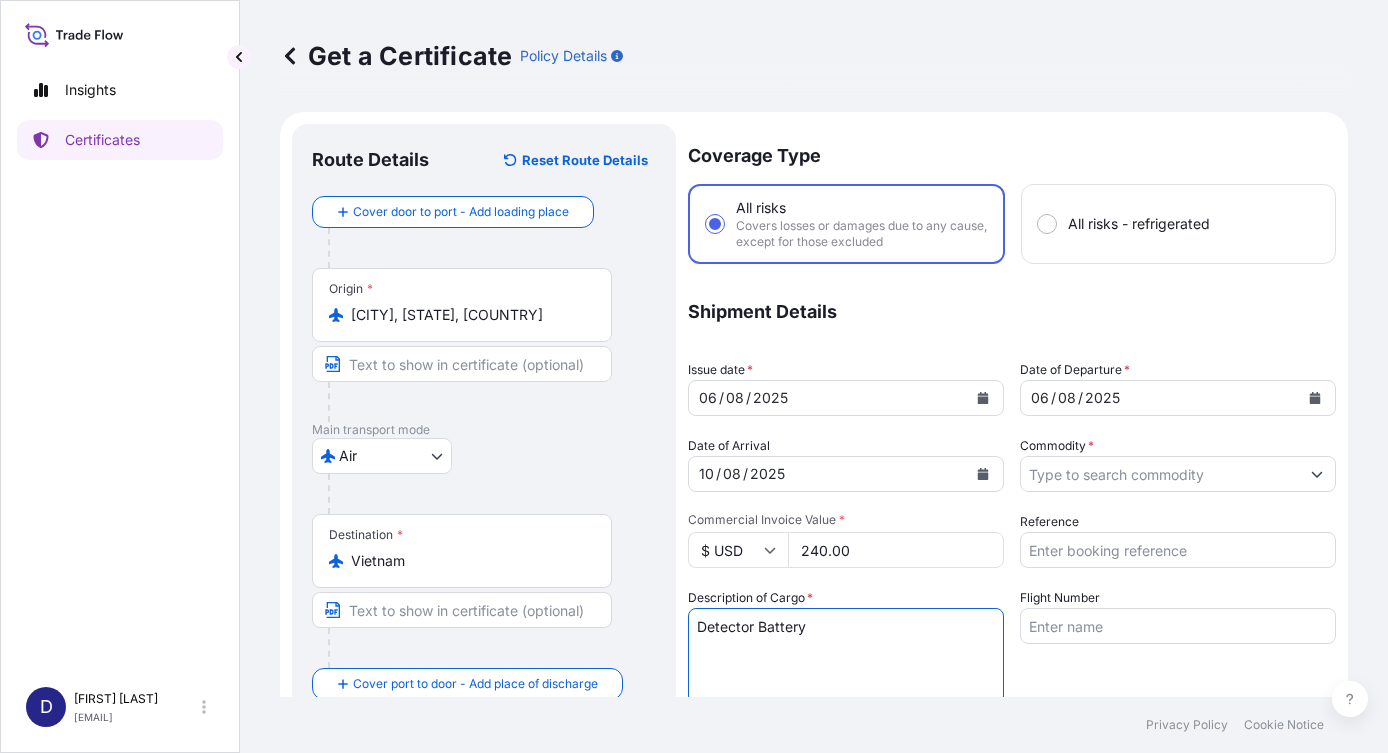 click on "Detector Battery" at bounding box center (846, 656) 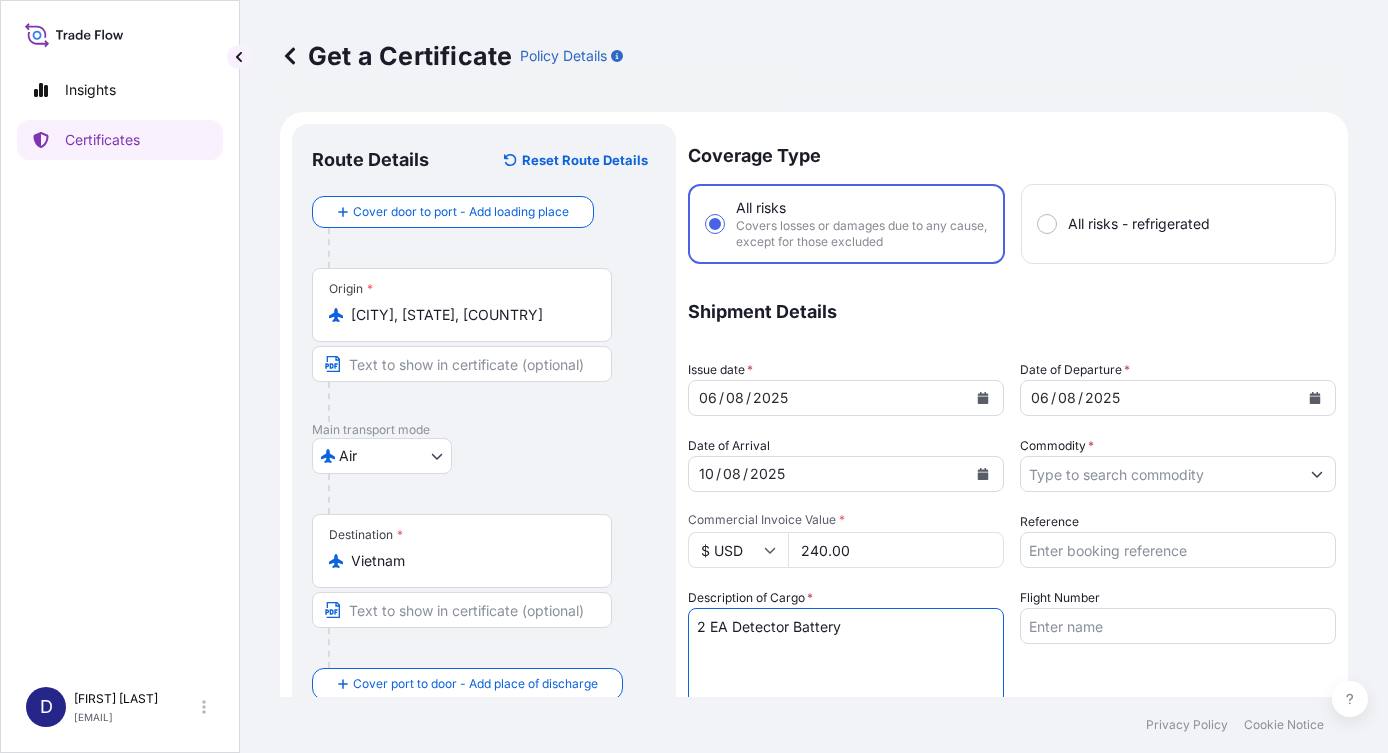 type on "2 EA Detector Battery" 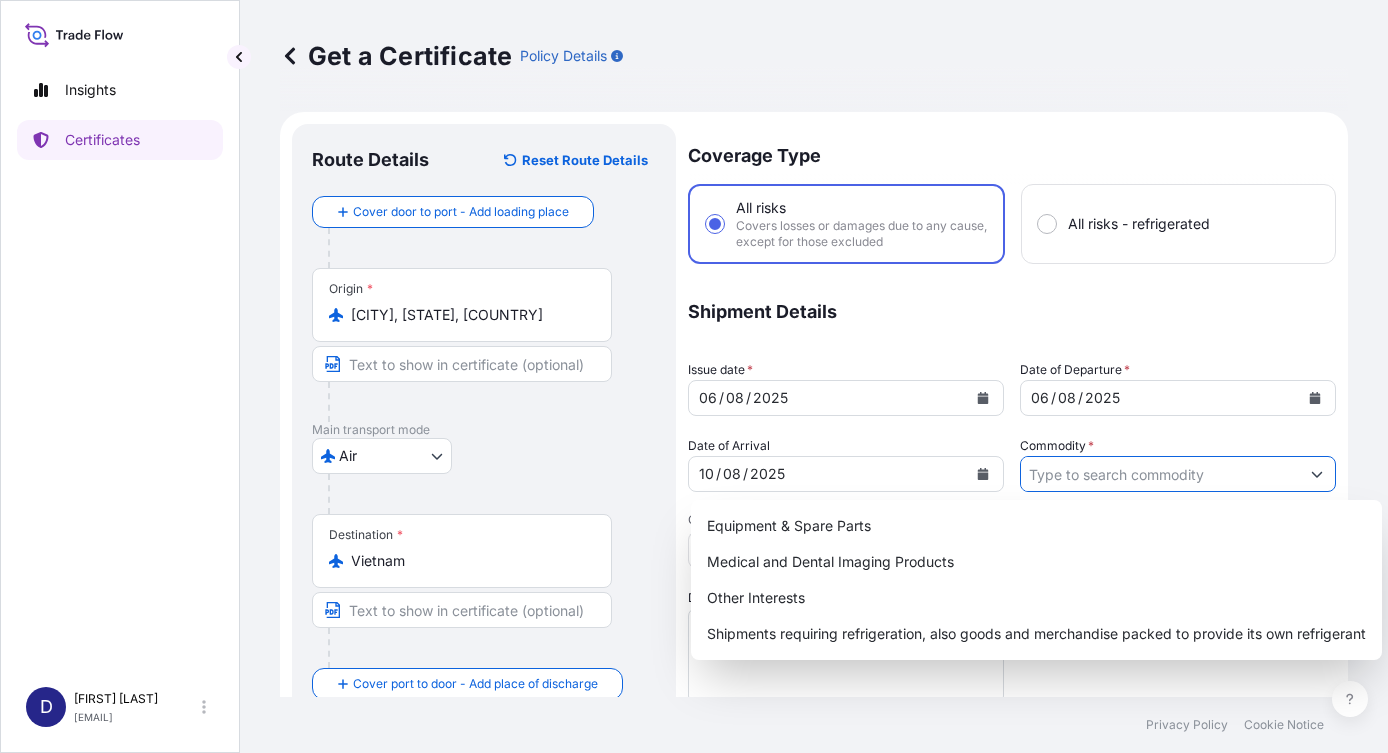 click 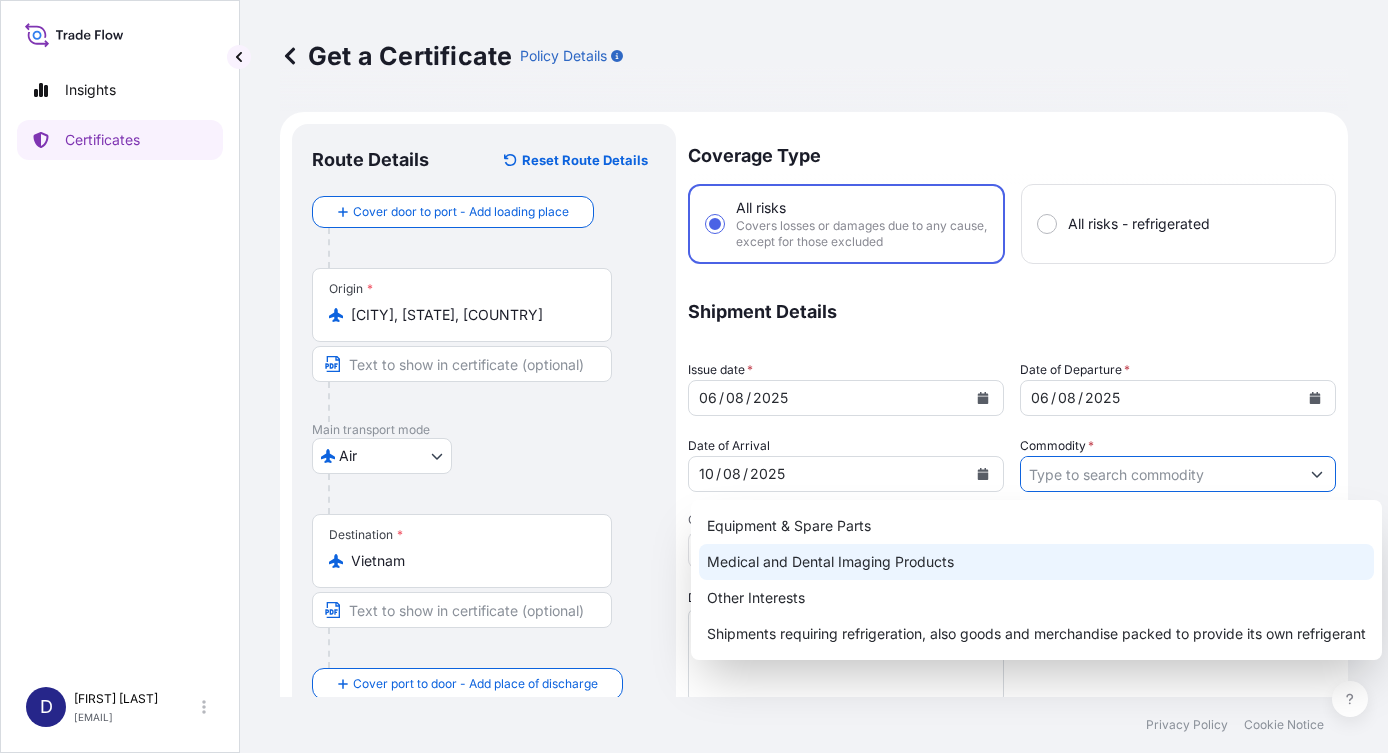 click on "Medical and Dental Imaging Products" at bounding box center [1036, 562] 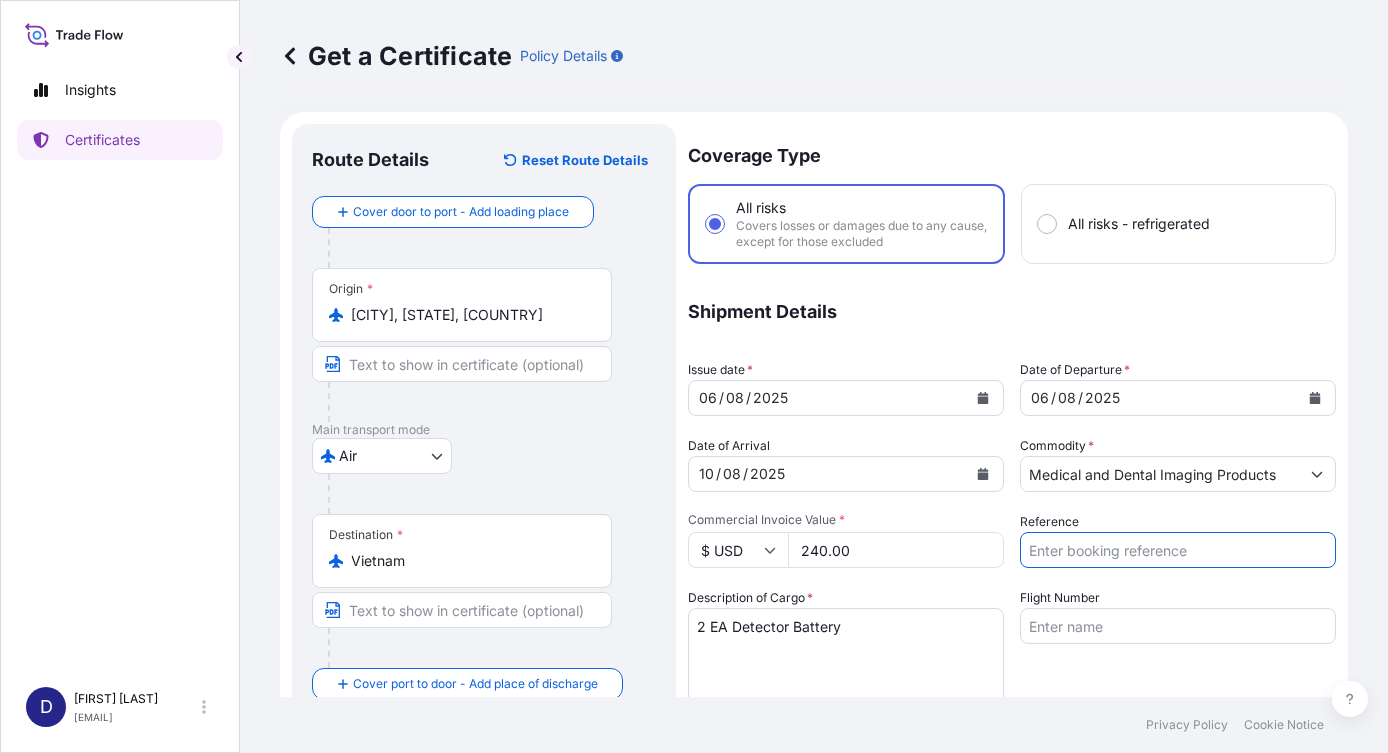 click on "Reference" at bounding box center [1178, 550] 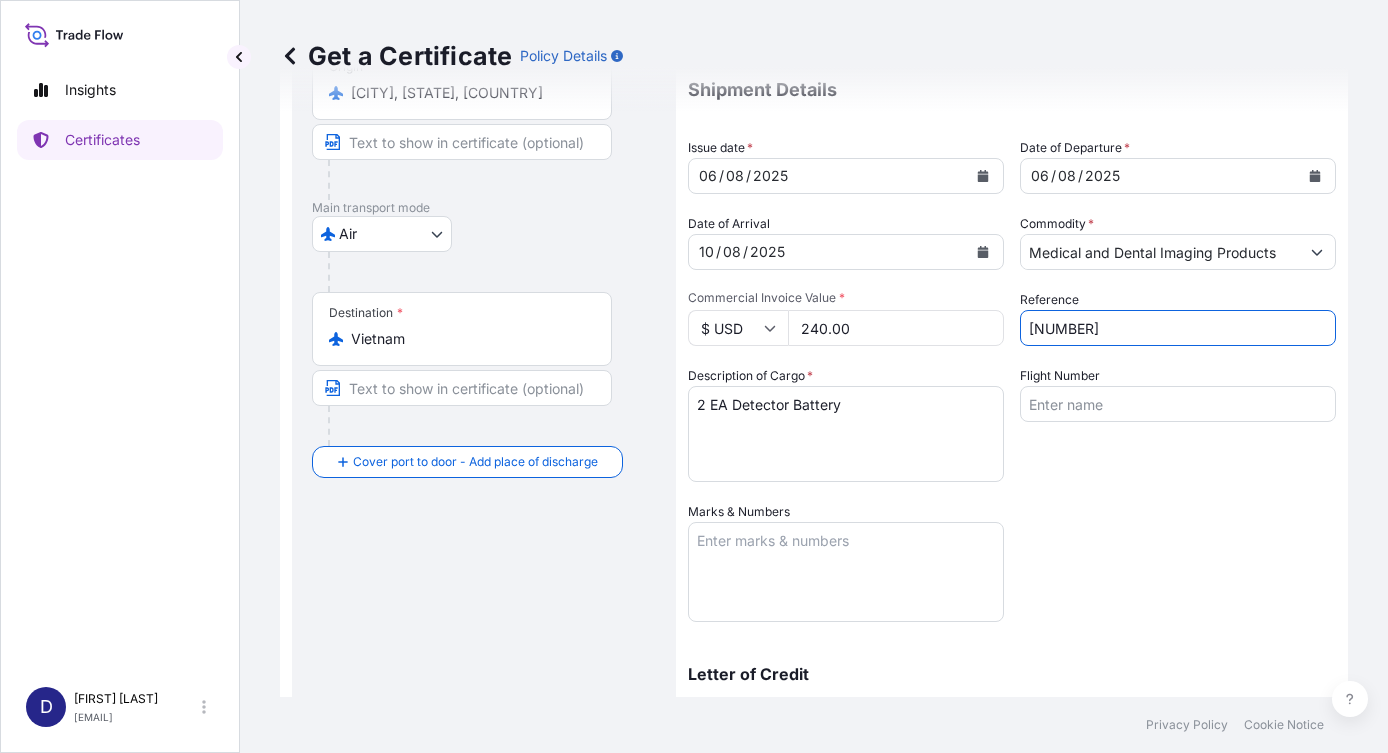 scroll, scrollTop: 300, scrollLeft: 0, axis: vertical 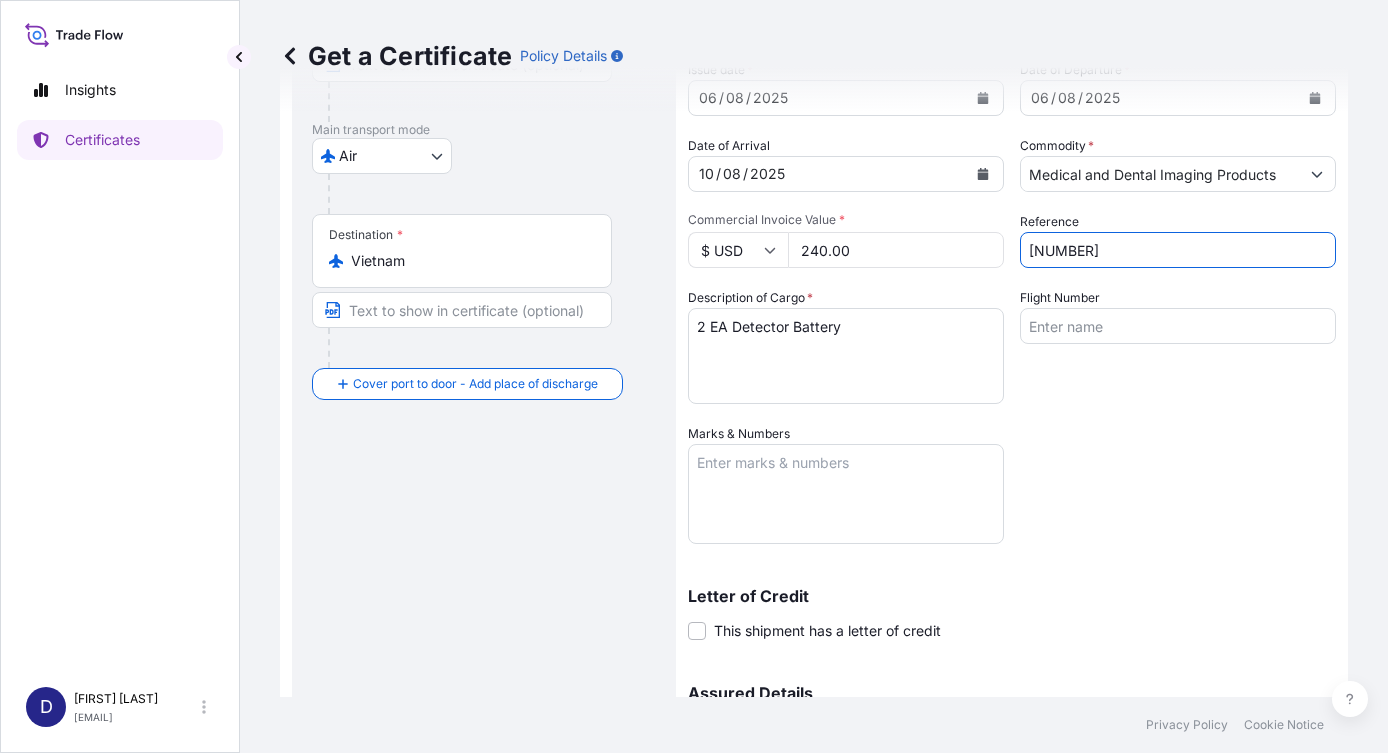 type on "[NUMBER]" 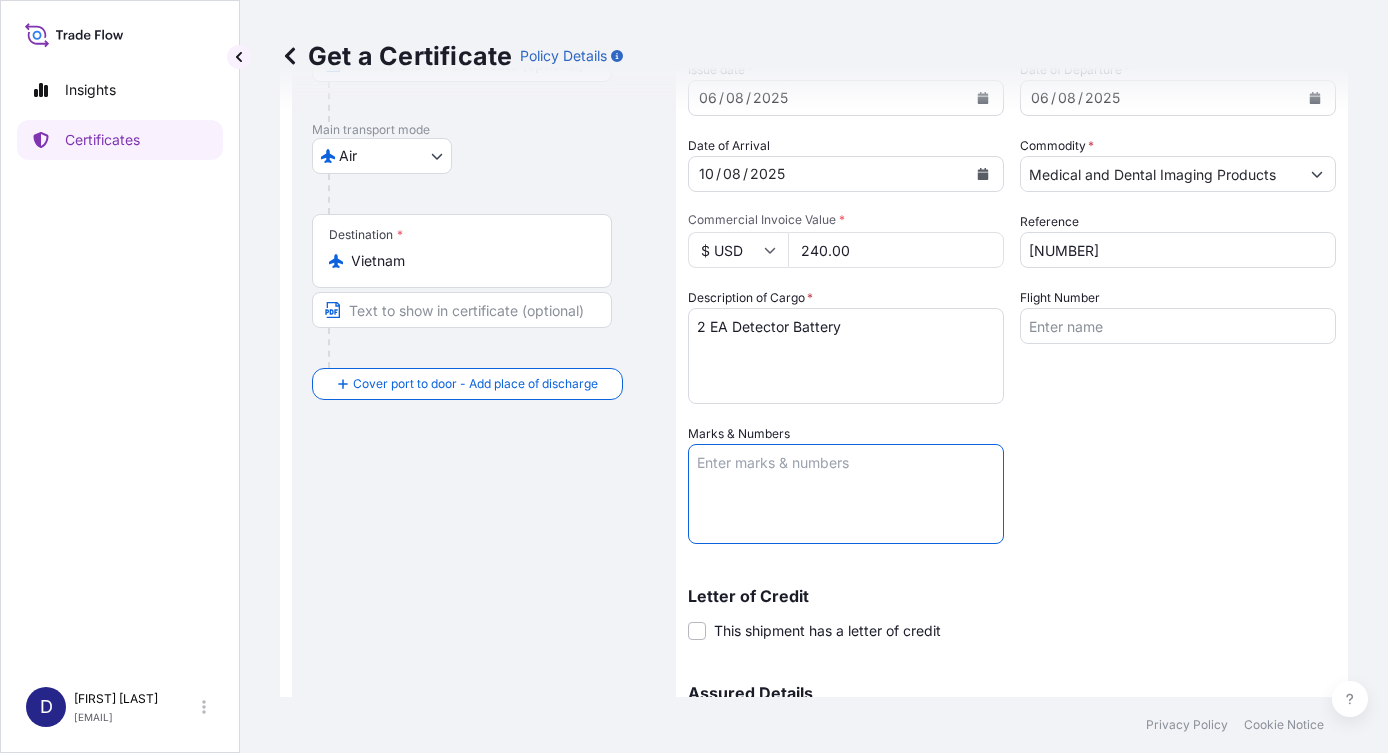 click on "Marks & Numbers" at bounding box center (846, 494) 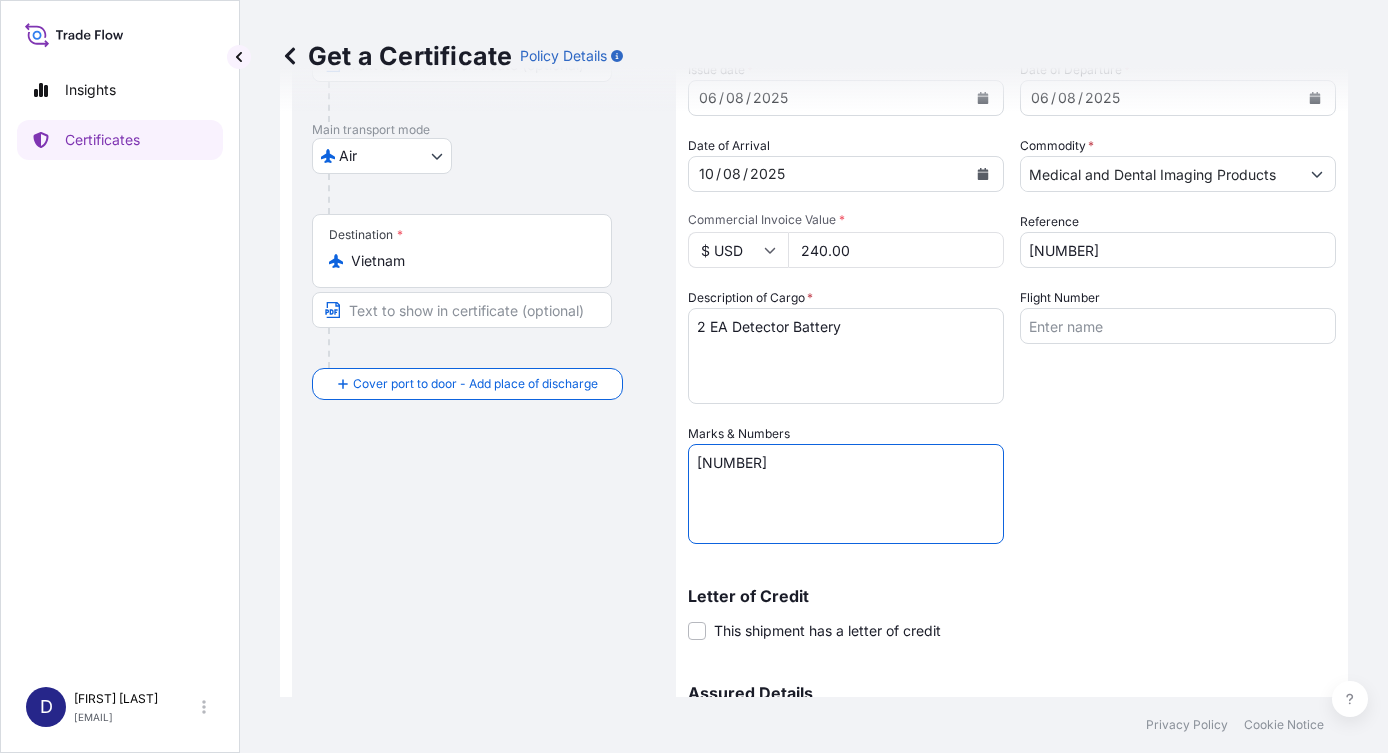 click on "[NUMBER]" at bounding box center [846, 494] 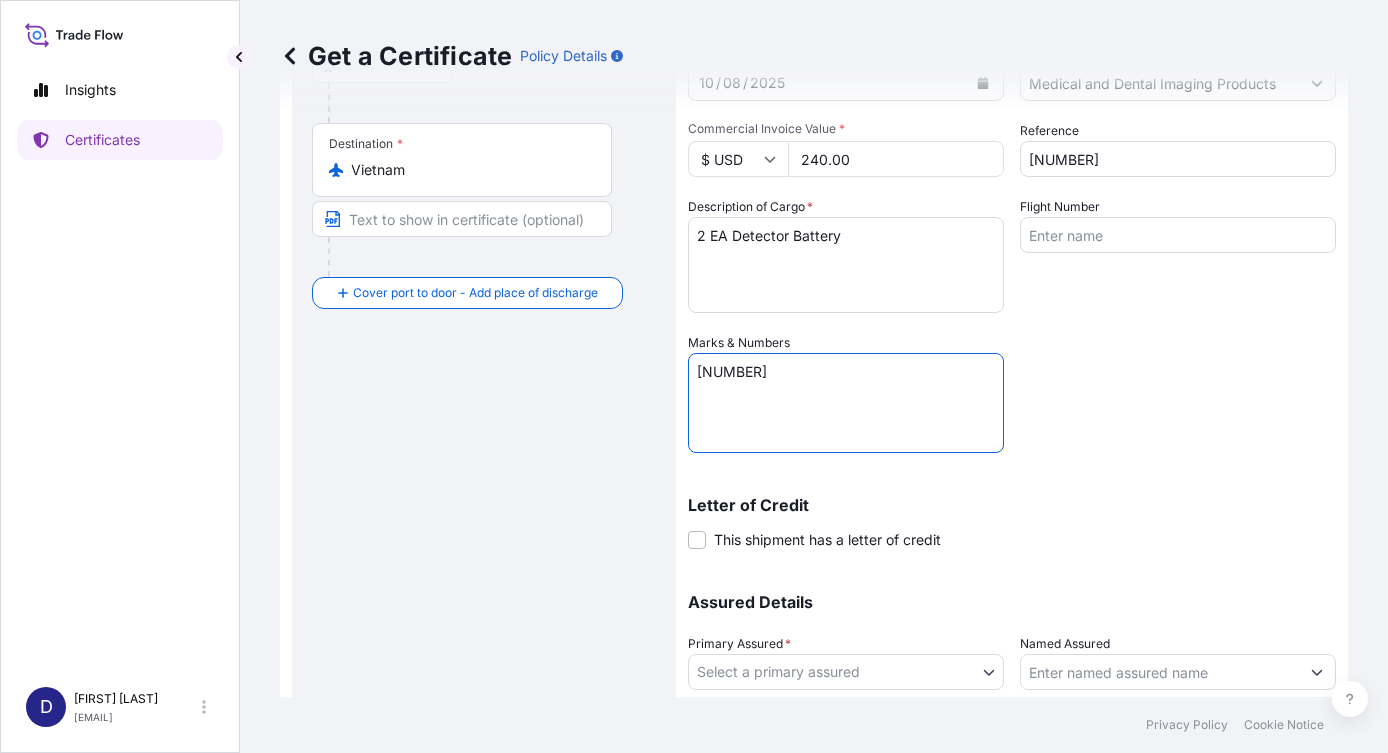 scroll, scrollTop: 532, scrollLeft: 0, axis: vertical 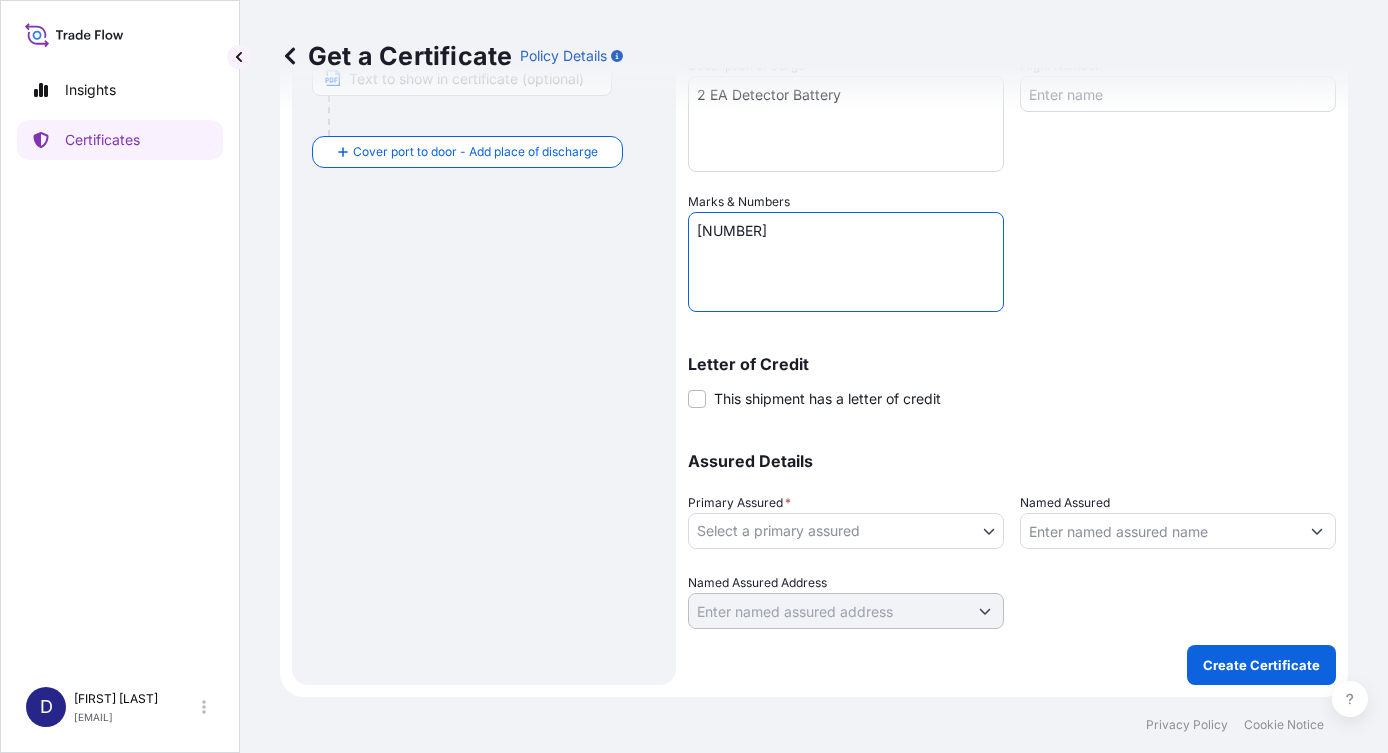 type on "[NUMBER]" 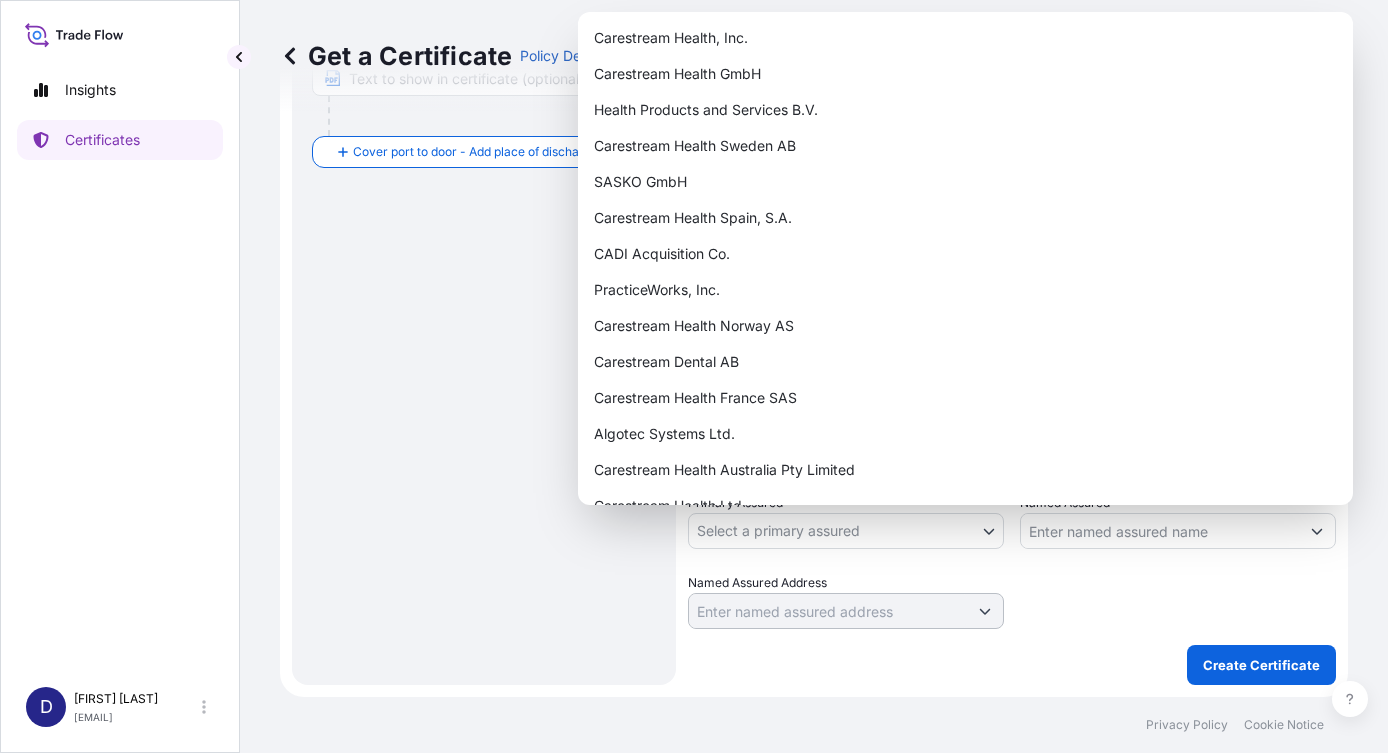 click on "Insights Certificates D [FIRST]   [LAST] [EMAIL] Get a Certificate Policy Details Route Details Reset Route Details   Cover door to port - Add loading place Place of loading Road / Inland Road / Inland Origin * [CITY], [STATE], [COUNTRY] Main transport mode Air Air Barge Ocean Vessel Rail Truck Land Destination * [COUNTRY] Cover port to door - Add place of discharge Road / Inland Road / Inland Place of Discharge Coverage Type All risks Covers losses or damages due to any cause, except for those excluded All risks - refrigerated Shipment Details Issue date * 06 / 08 / 2025 Date of Departure * 06 / 08 / 2025 Date of Arrival 10 / 08 / 2025 Commodity * Medical and Dental Imaging Products Packing Category Commercial Invoice Value    * $ USD 240.00 Reference [NUMBER] Description of Cargo * 2 EA Detector Battery Flight Number Marks & Numbers [NUMBER] Letter of Credit This shipment has a letter of credit Letter of credit * Letter of credit may not exceed 12000 characters Assured Details Primary Assured * 0" at bounding box center (694, 376) 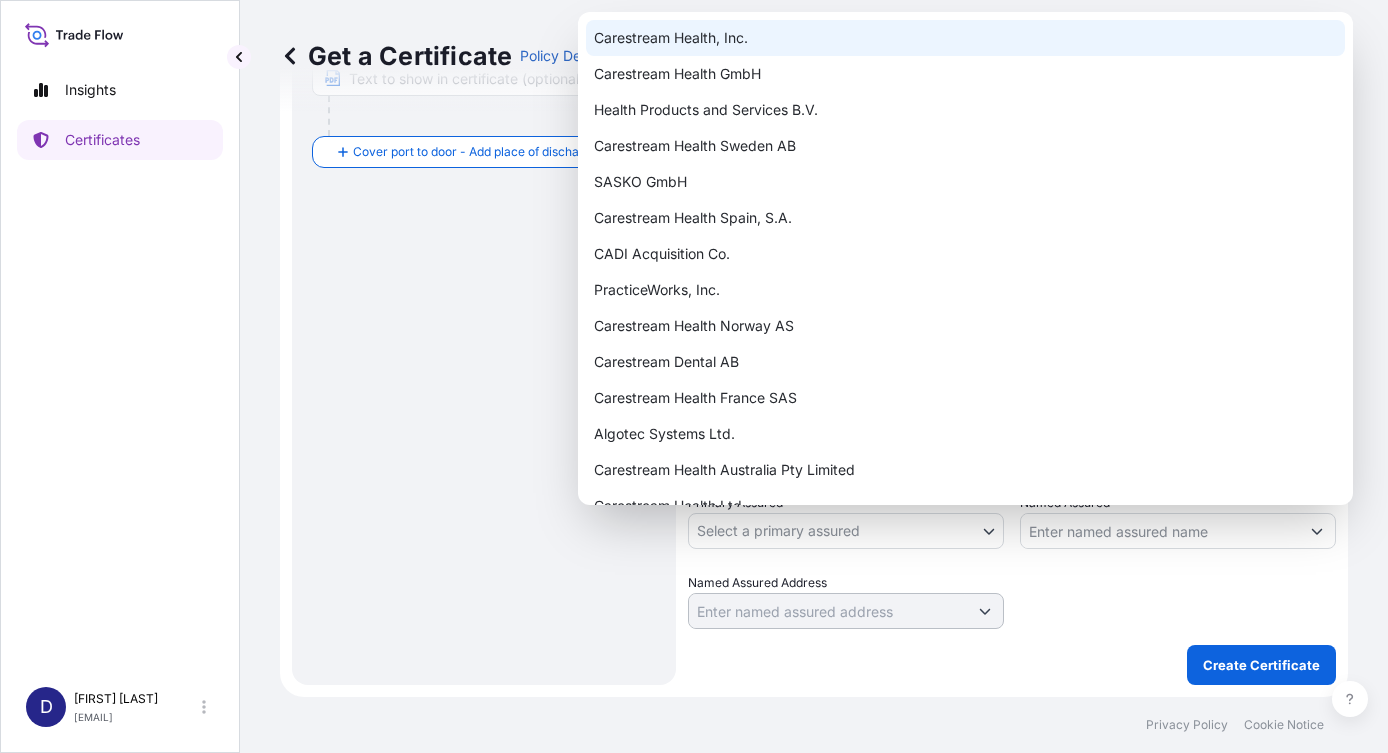 click on "Carestream Health, Inc." at bounding box center (965, 38) 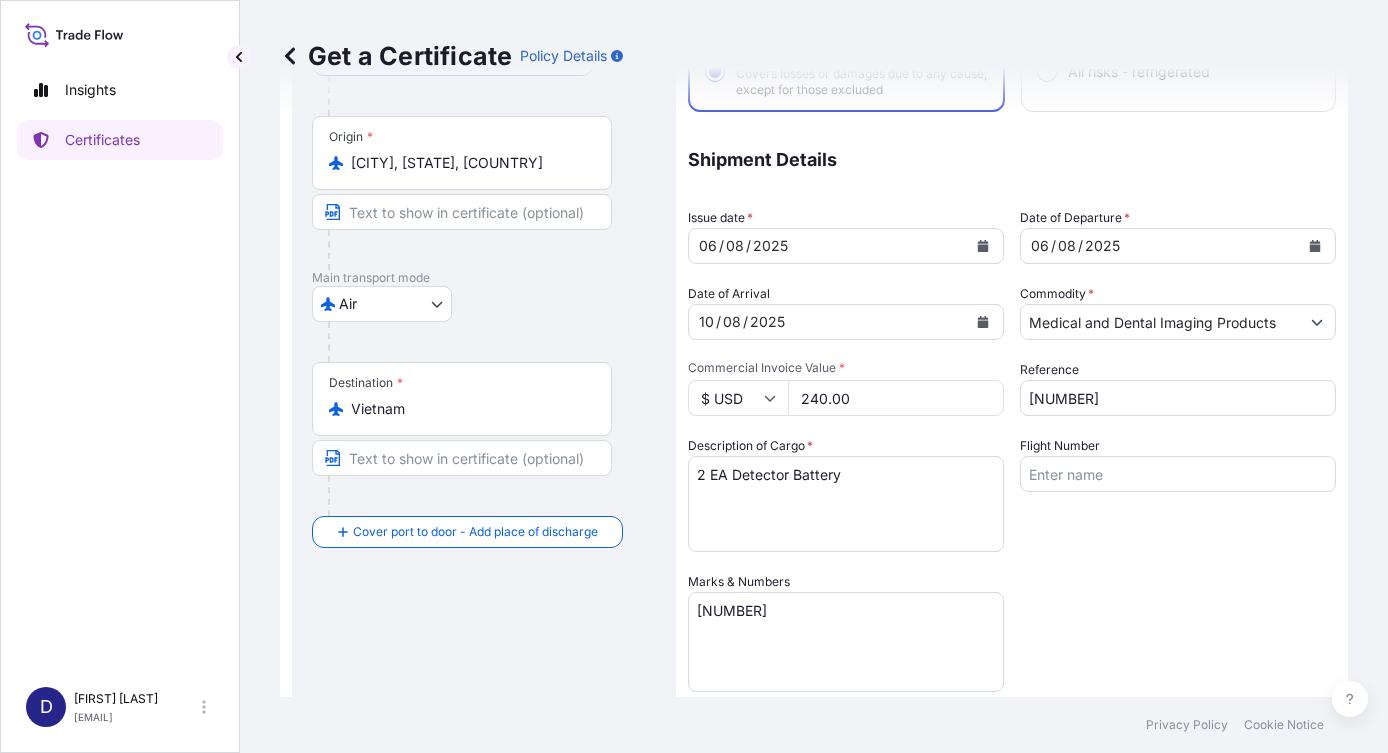 scroll, scrollTop: 132, scrollLeft: 0, axis: vertical 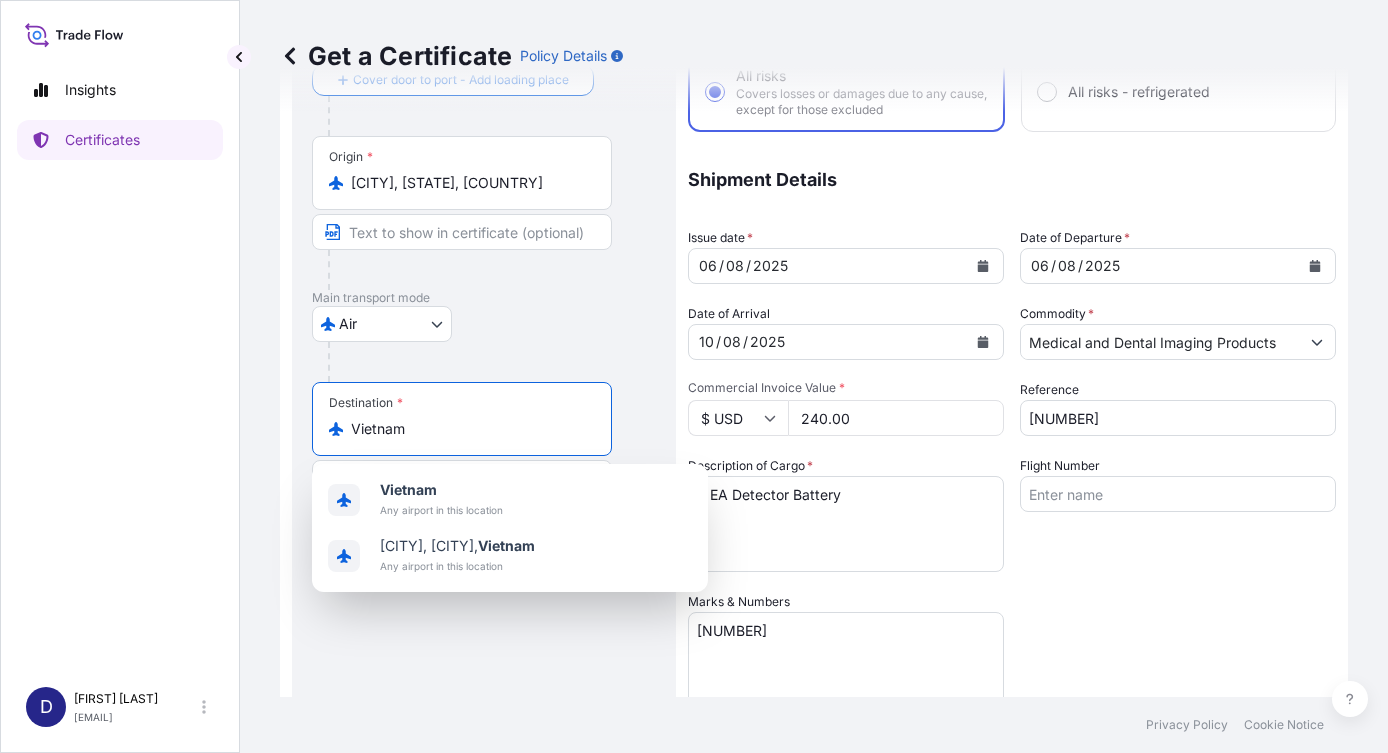drag, startPoint x: 413, startPoint y: 428, endPoint x: 351, endPoint y: 429, distance: 62.008064 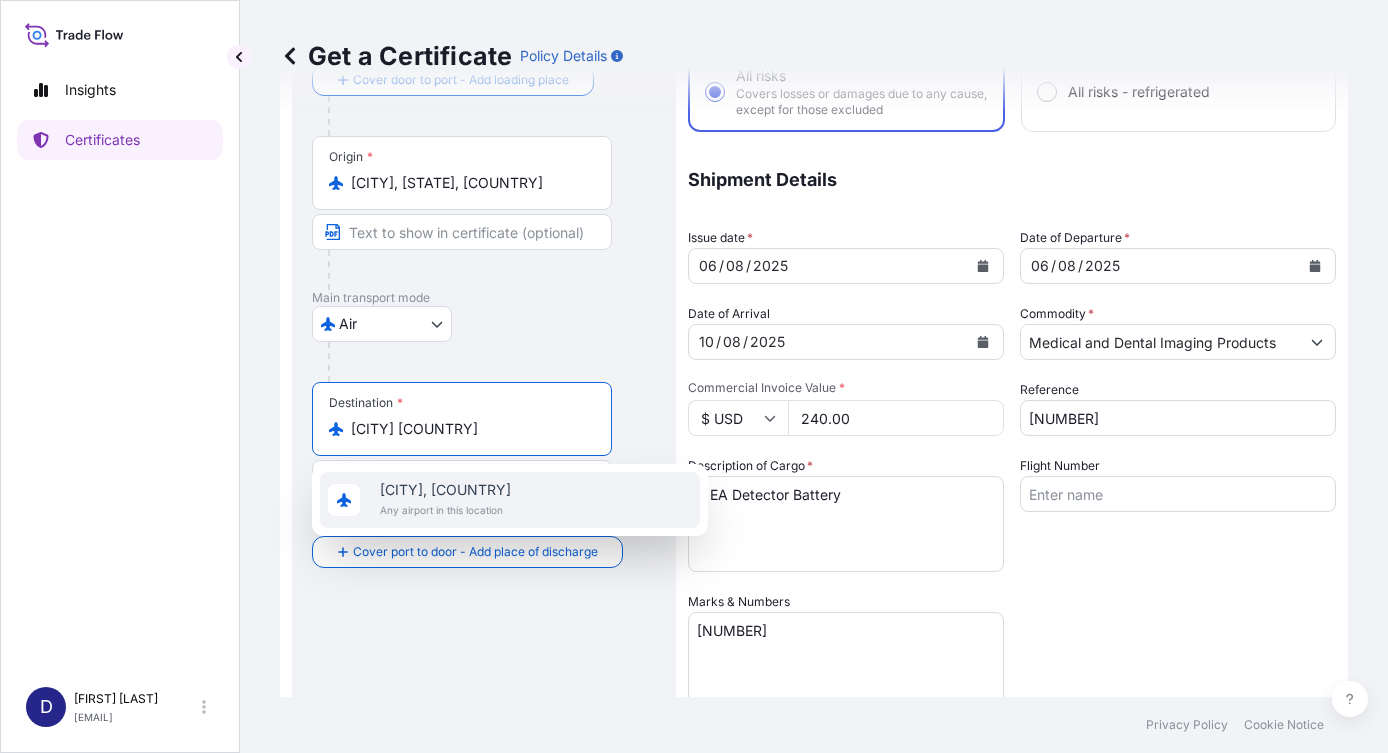 click on "Any airport in this location" at bounding box center (445, 510) 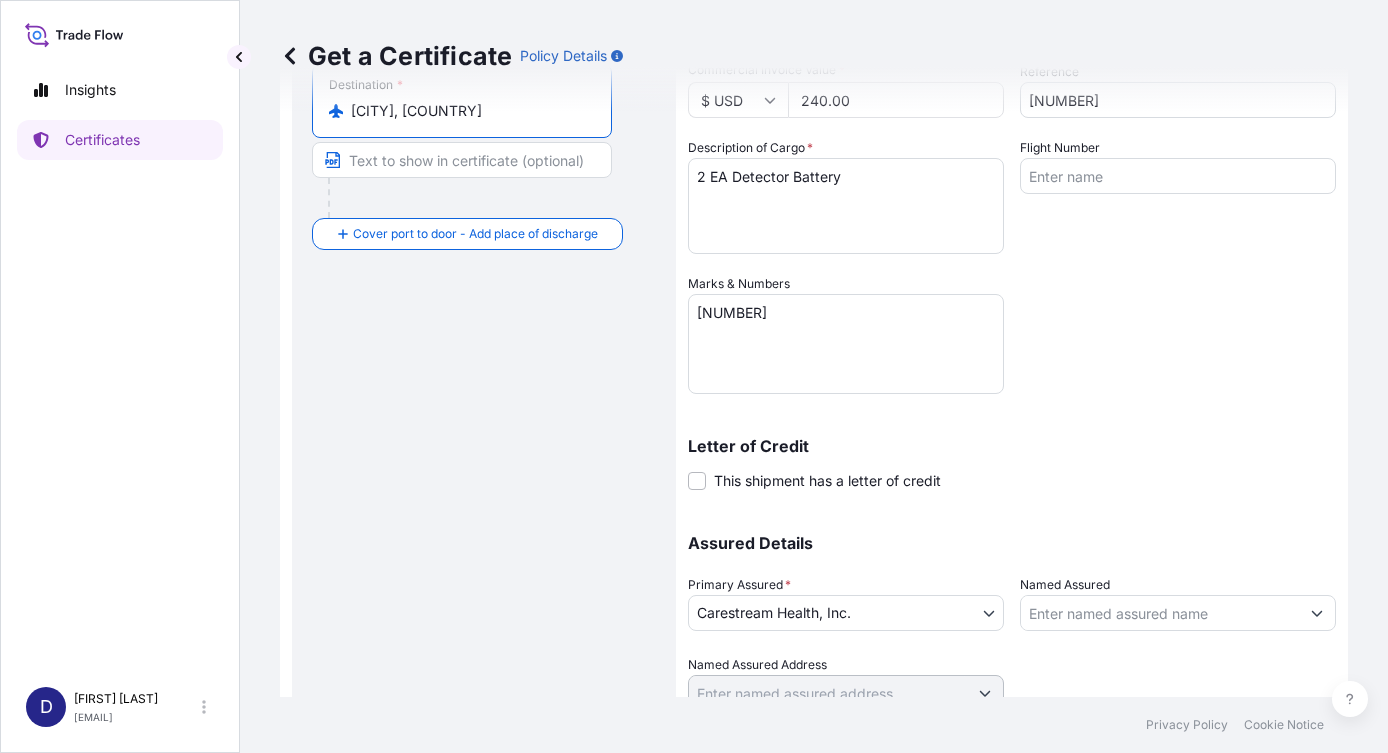 scroll, scrollTop: 532, scrollLeft: 0, axis: vertical 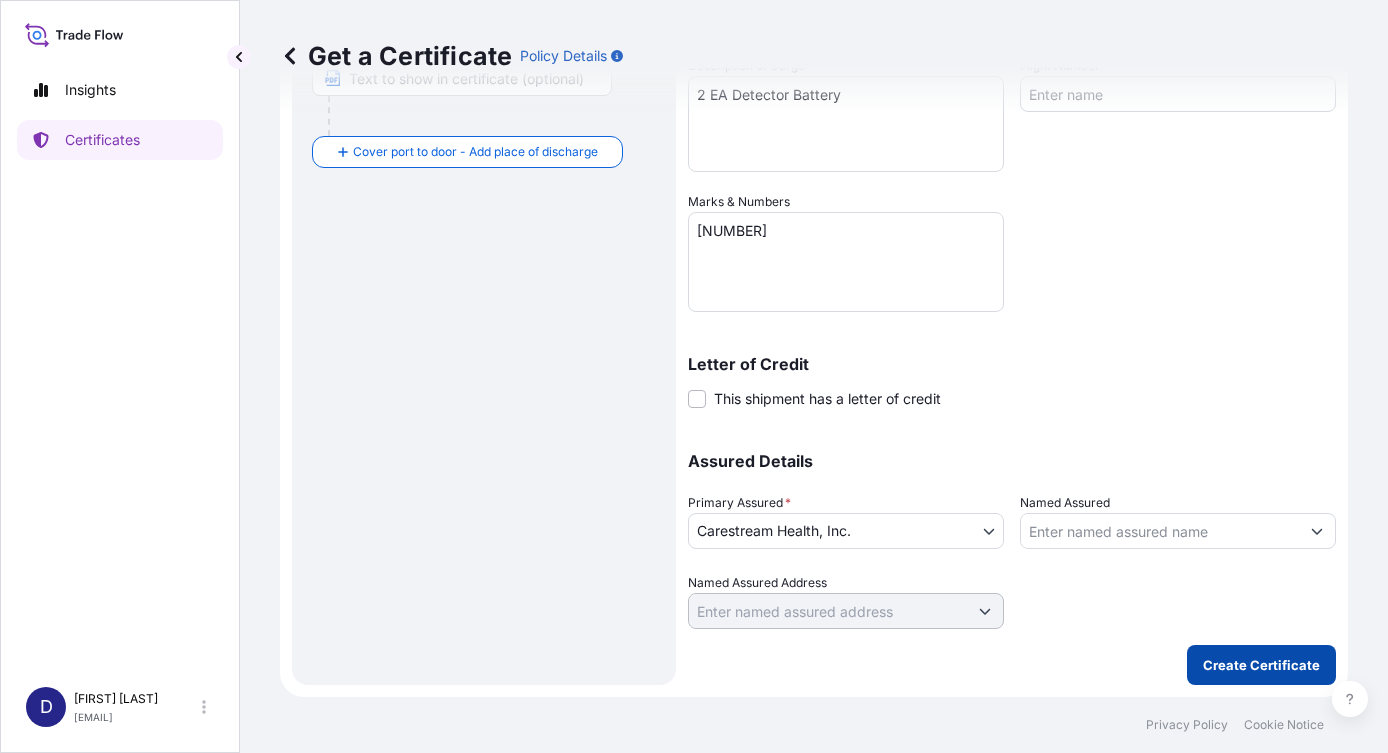 type on "[CITY], [COUNTRY]" 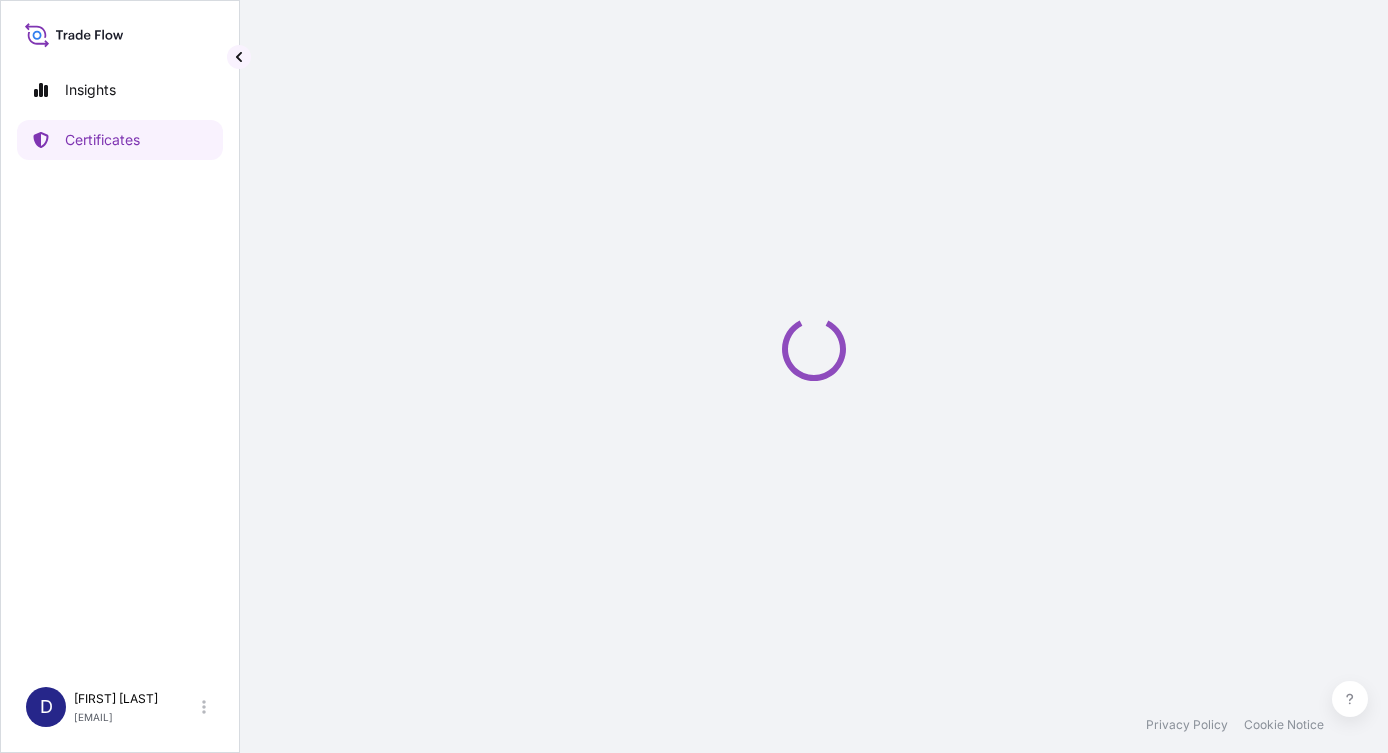 scroll, scrollTop: 0, scrollLeft: 0, axis: both 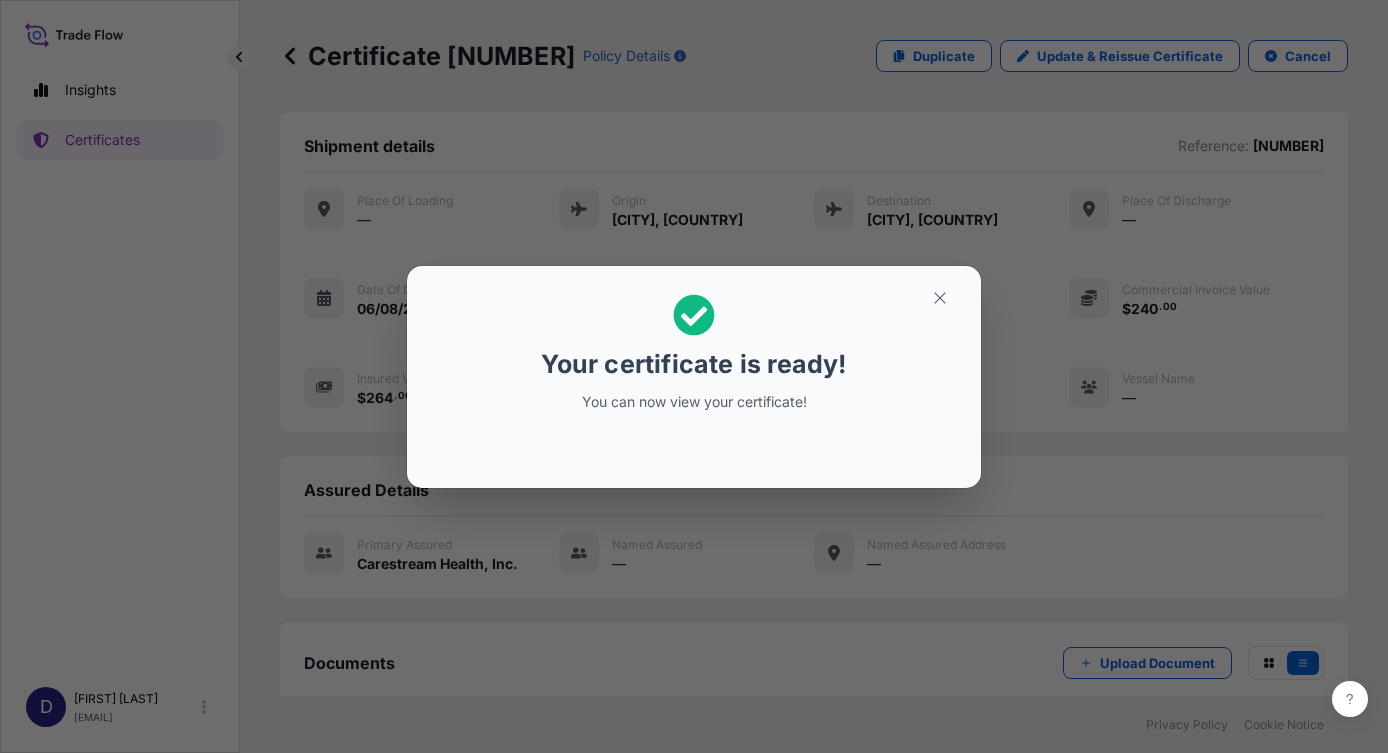 click on "Your certificate is ready! You can now view your certificate!" at bounding box center (694, 376) 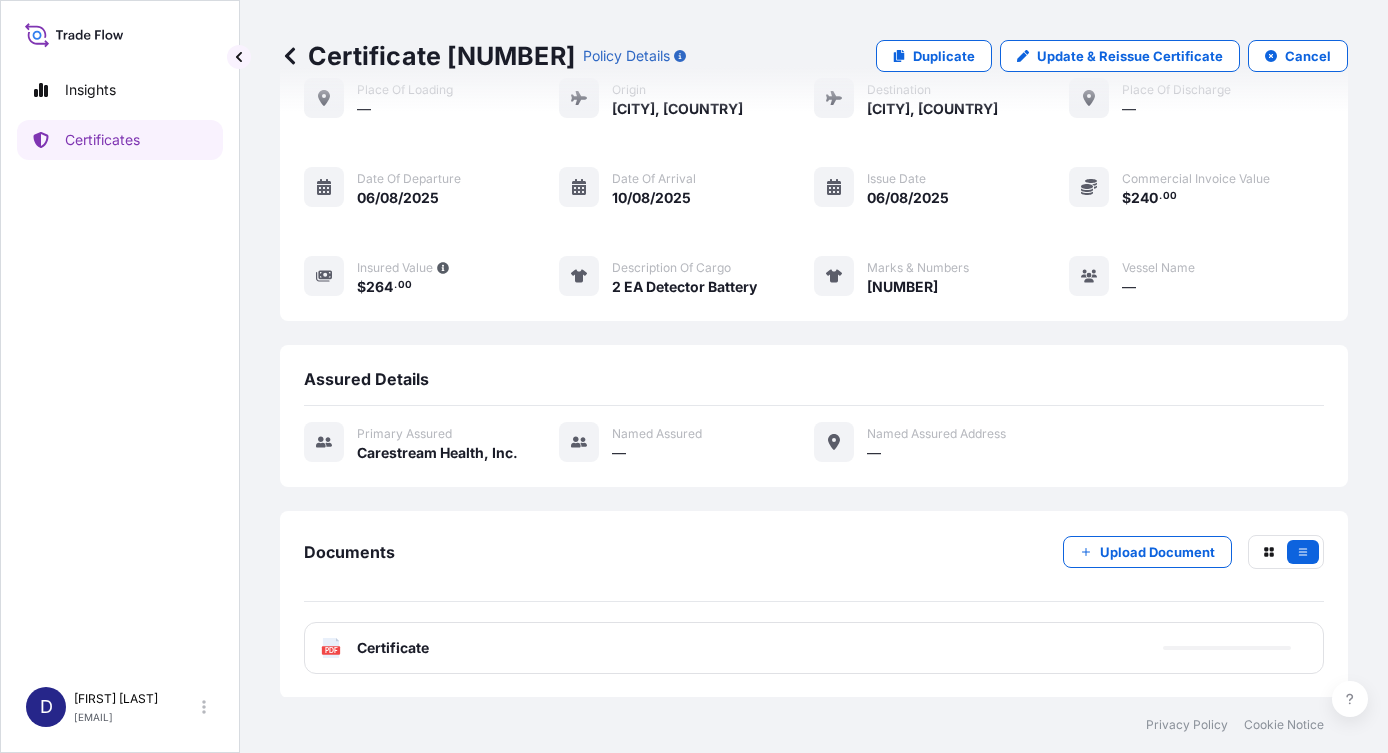 scroll, scrollTop: 112, scrollLeft: 0, axis: vertical 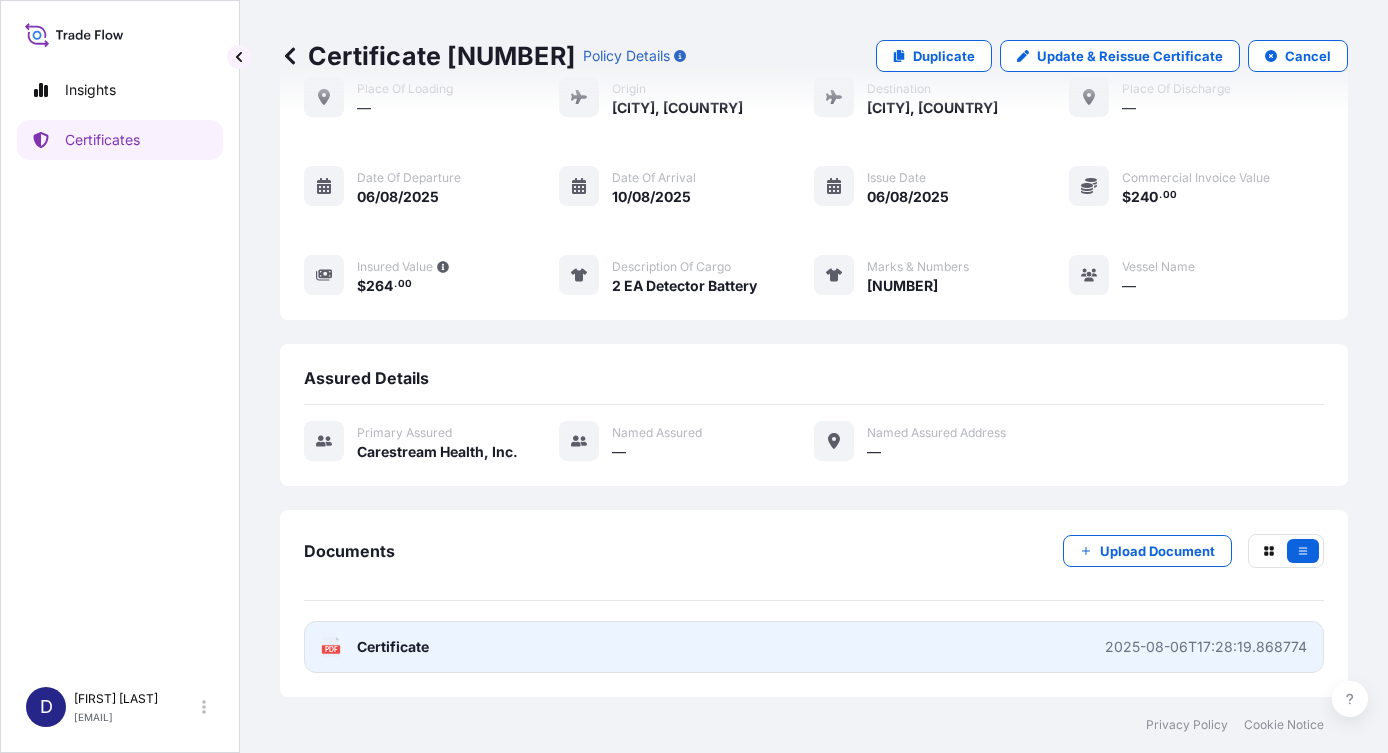 click on "PDF Certificate 2025-08-06T17:28:19.868774" at bounding box center (814, 647) 